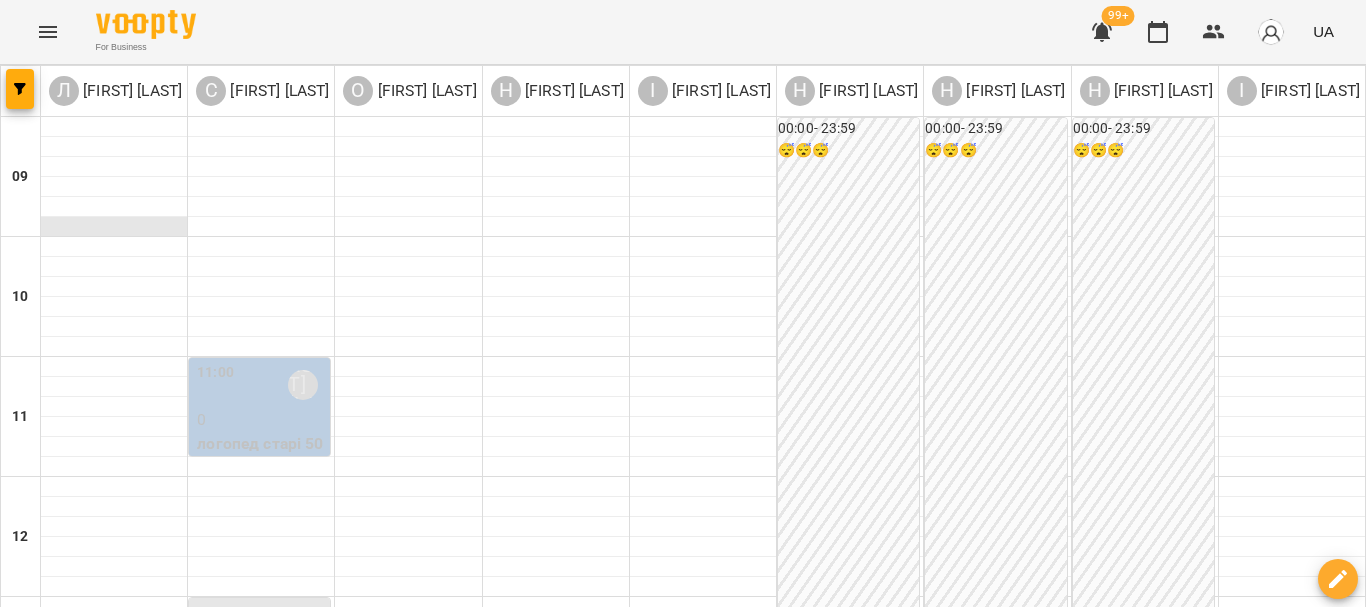 scroll, scrollTop: 0, scrollLeft: 0, axis: both 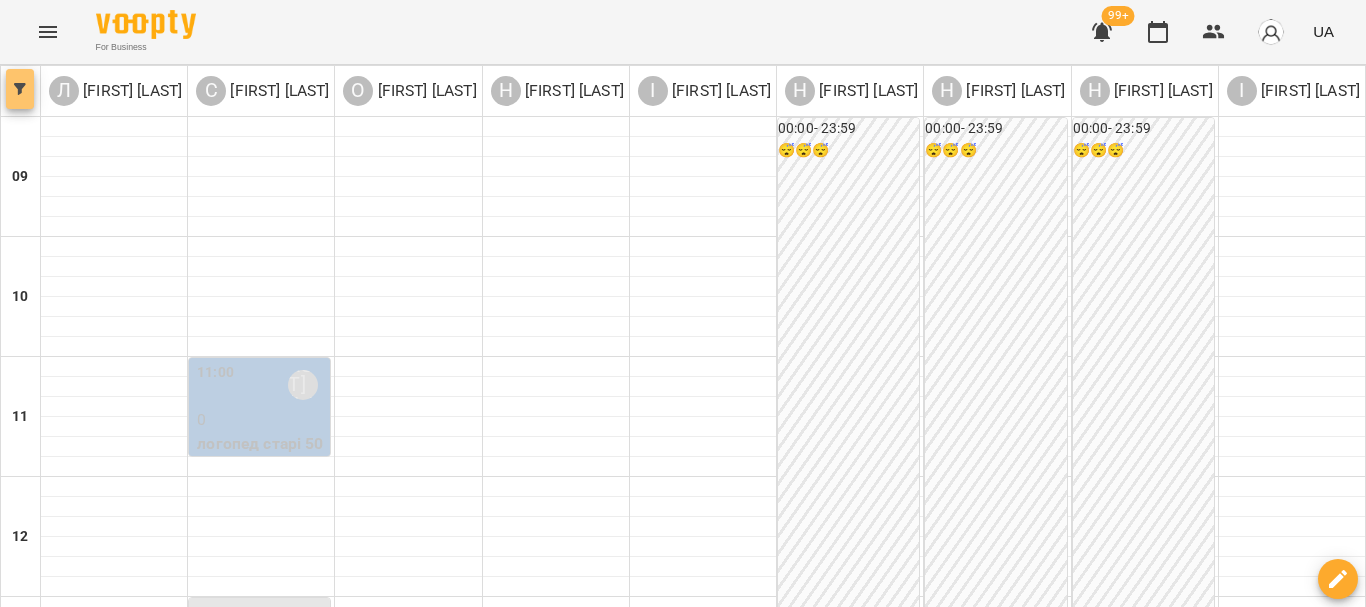 click 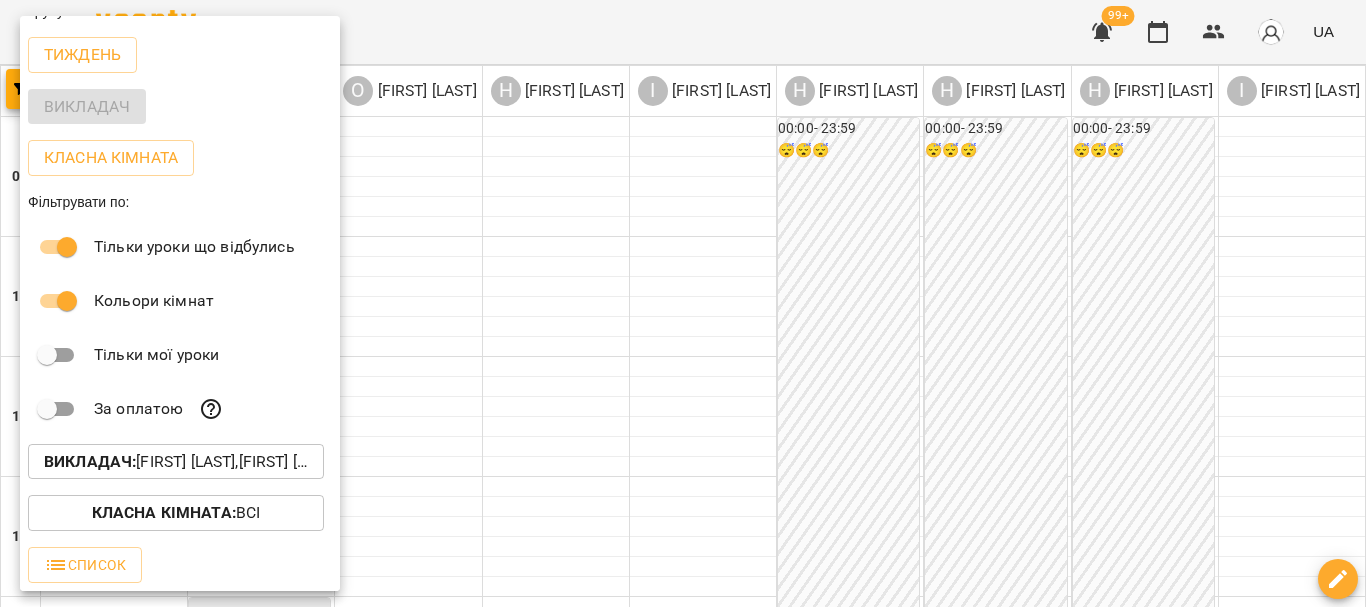 scroll, scrollTop: 29, scrollLeft: 0, axis: vertical 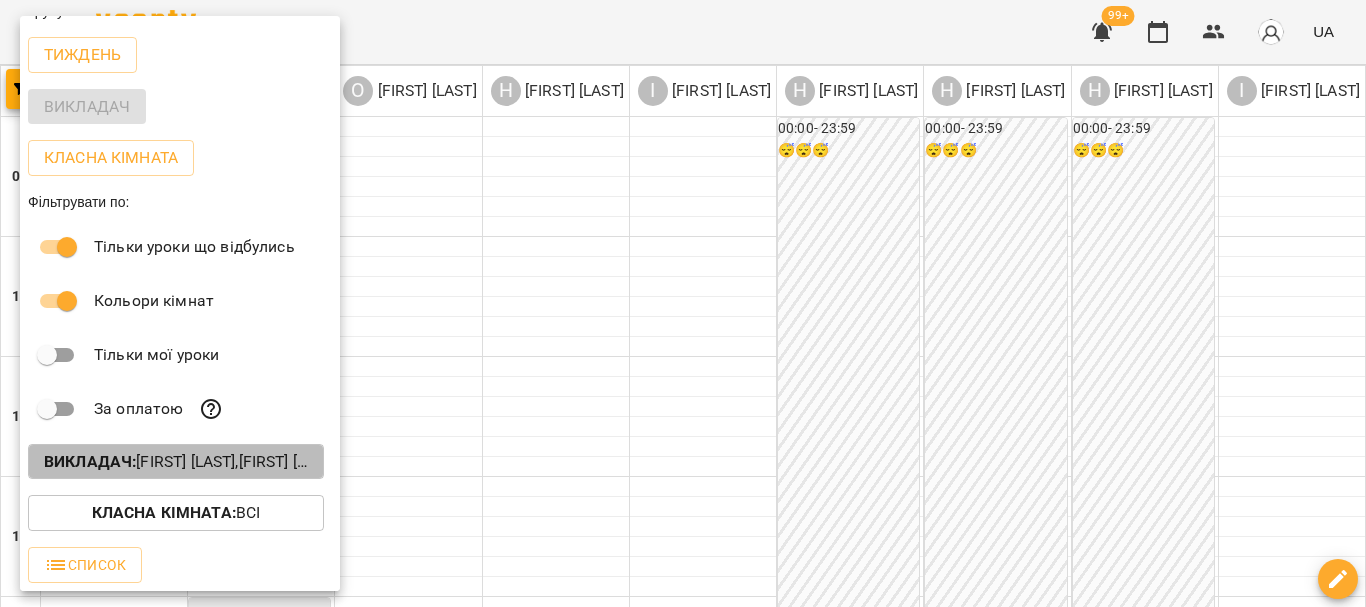 click on "Викладач : [FIRST] [LAST],[FIRST] [LAST],[FIRST] [LAST],[FIRST] [LAST],[FIRST] [LAST],[FIRST] [LAST],[FIRST] [LAST],[FIRST] [LAST],[FIRST] [LAST]" at bounding box center (176, 462) 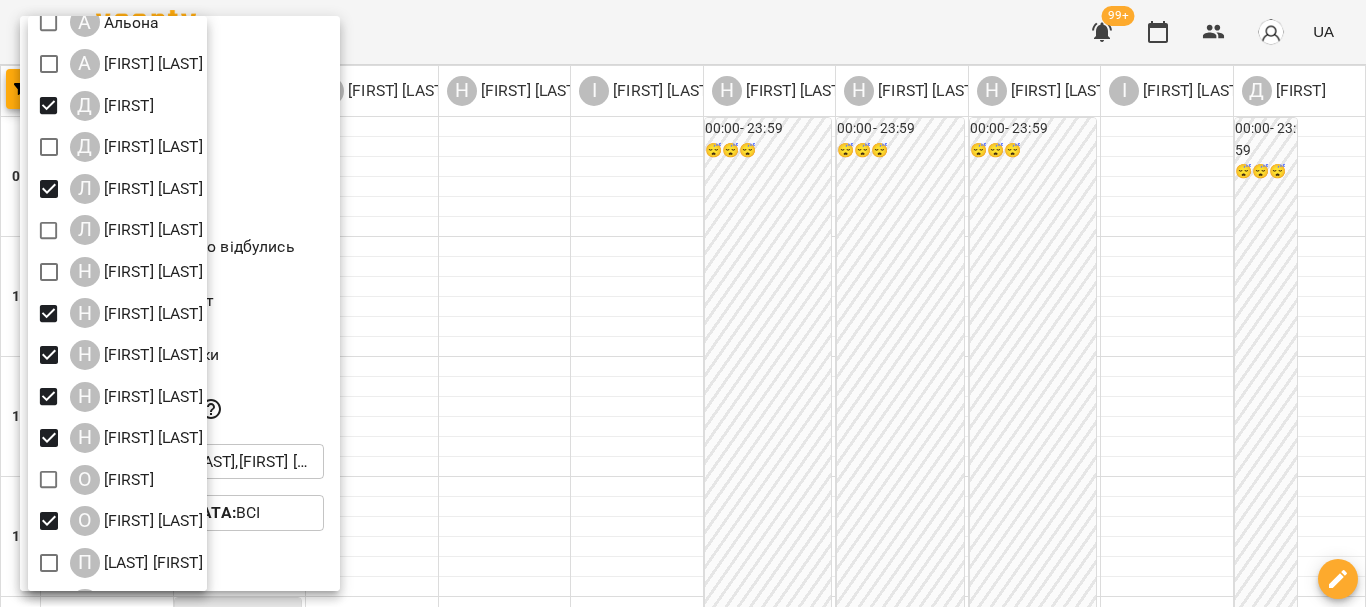scroll, scrollTop: 177, scrollLeft: 0, axis: vertical 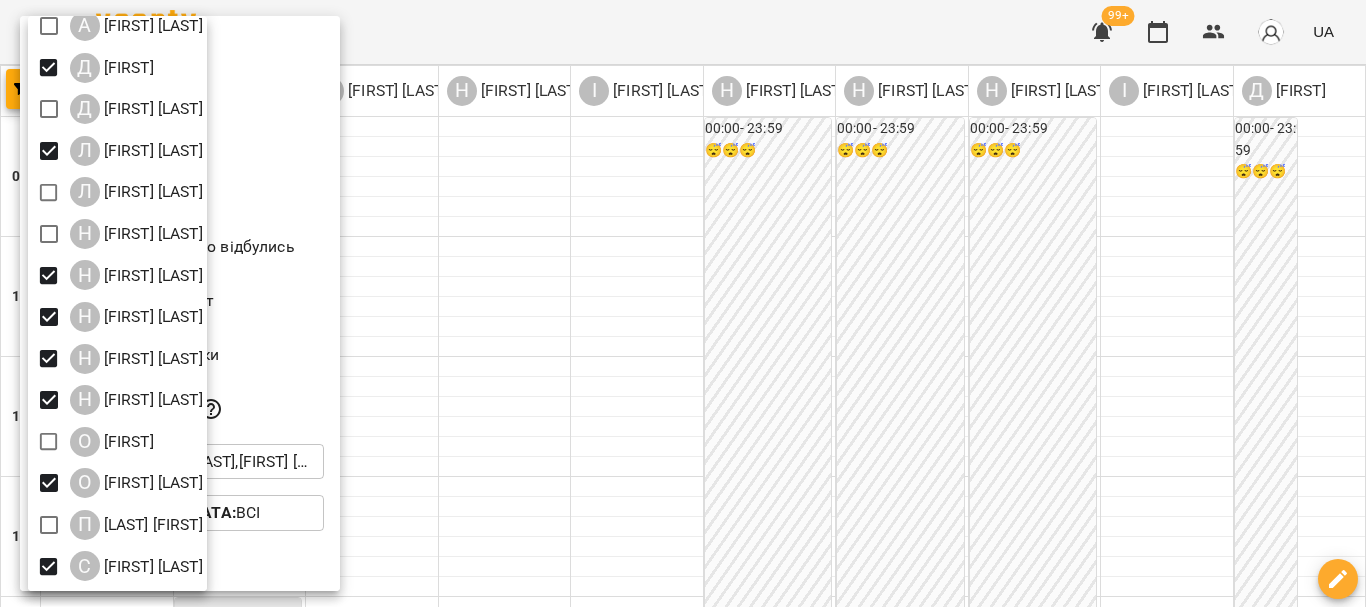 click at bounding box center (683, 303) 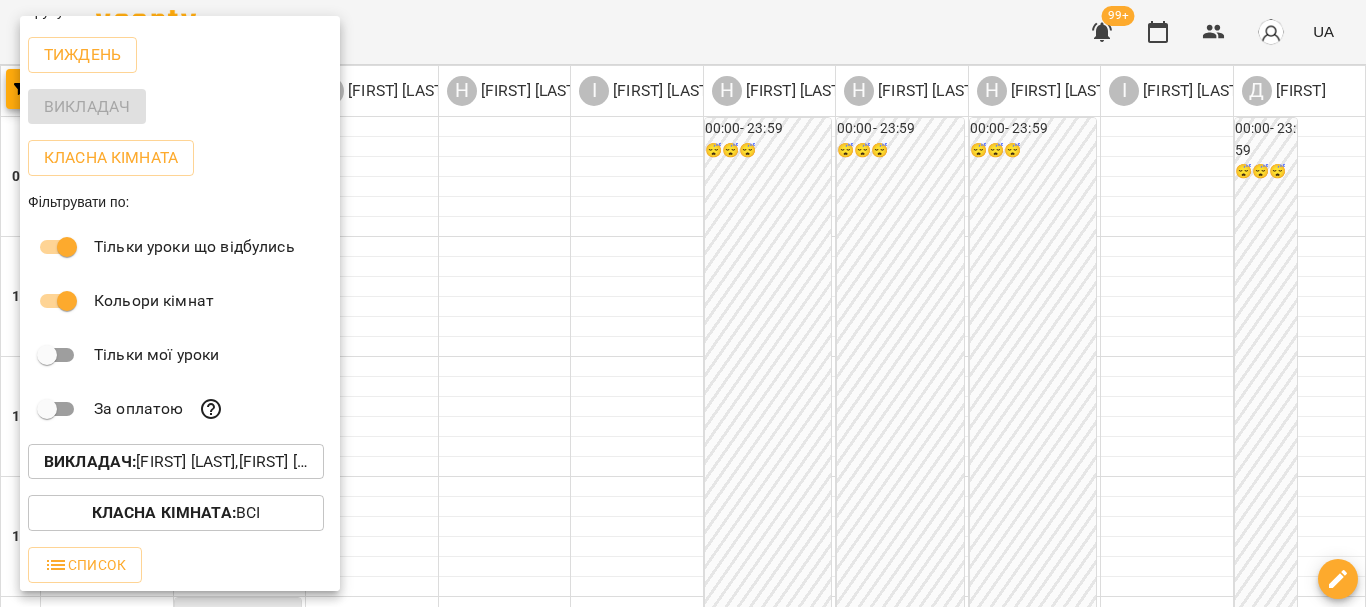 click at bounding box center [683, 303] 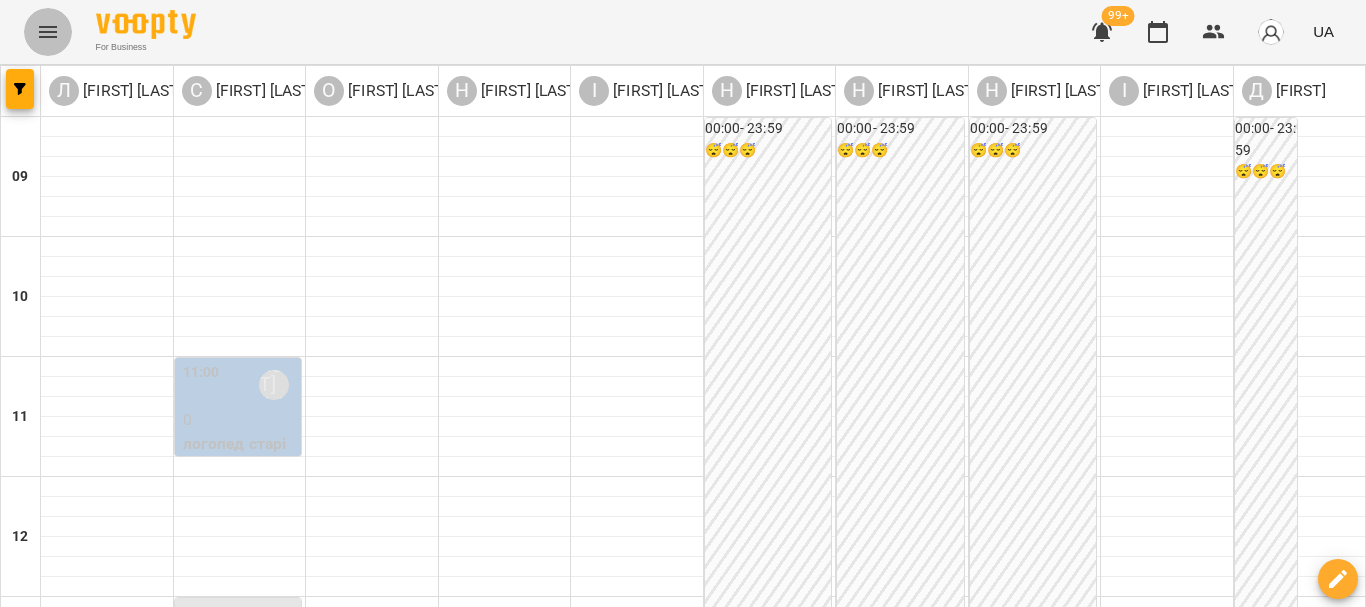 click 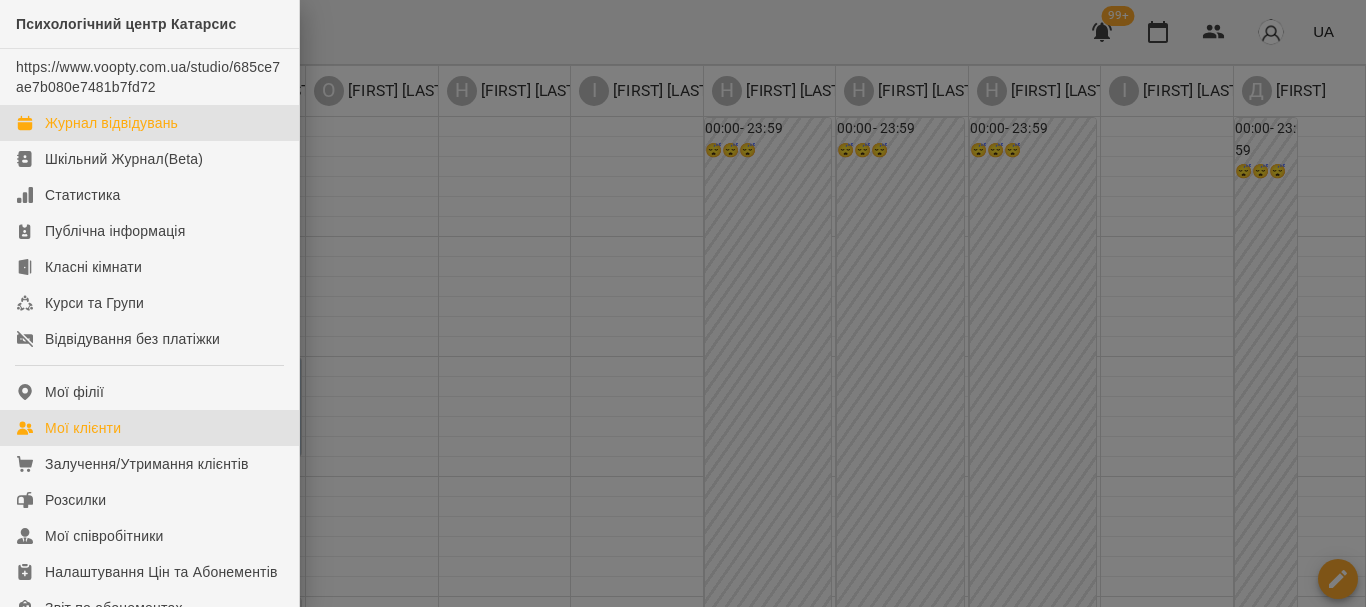 click on "Мої клієнти" at bounding box center [149, 428] 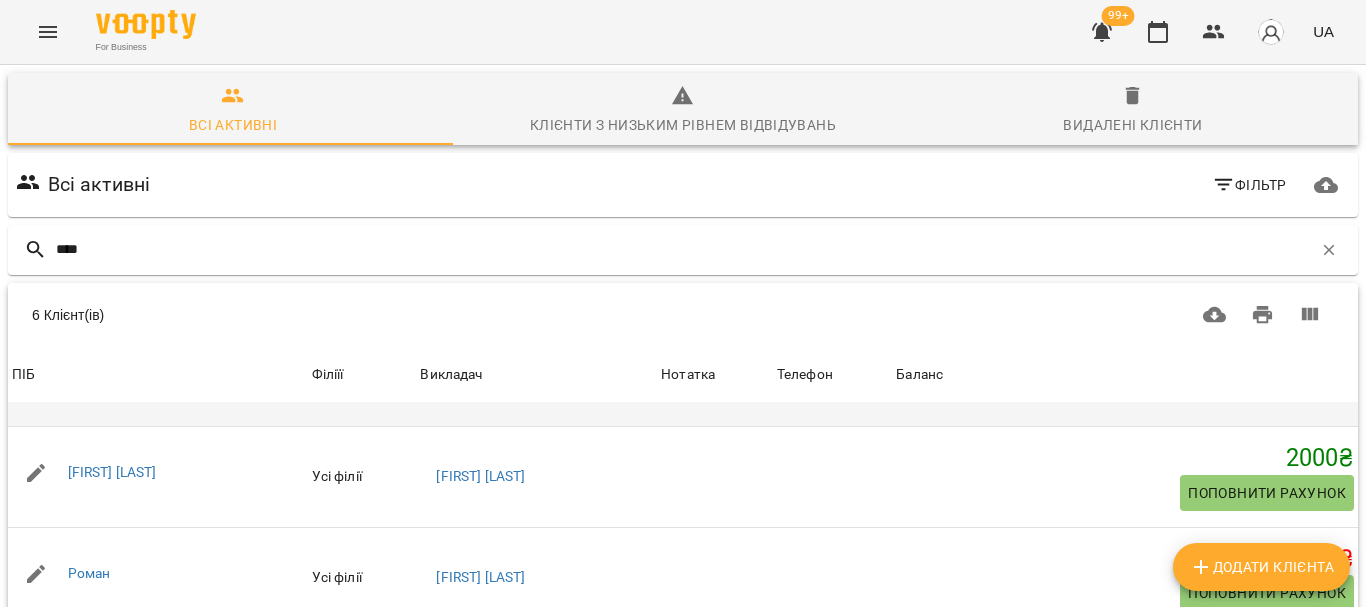 scroll, scrollTop: 0, scrollLeft: 0, axis: both 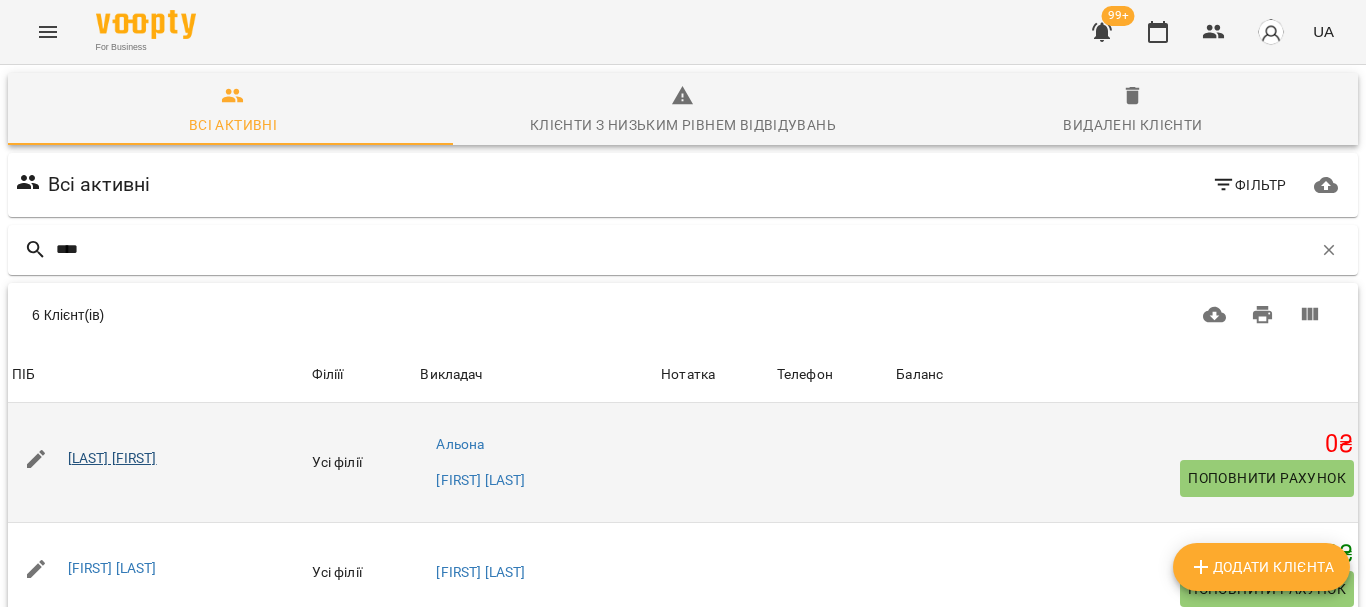 type on "****" 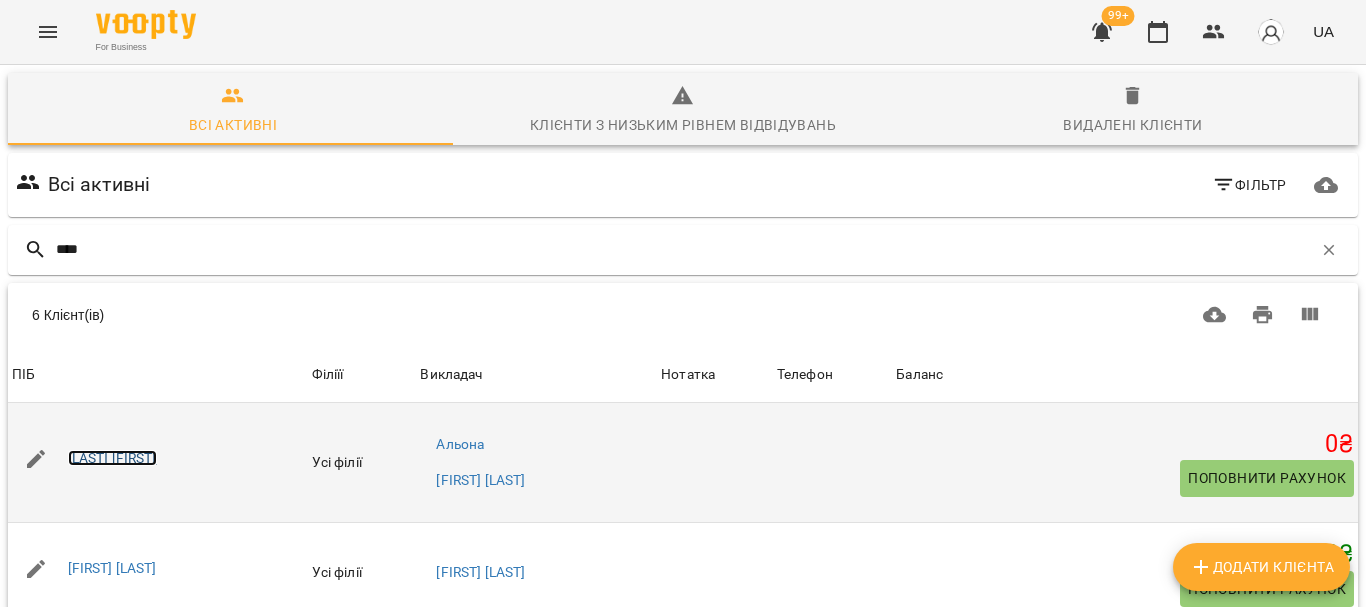 click on "[LAST] [FIRST]" at bounding box center [112, 458] 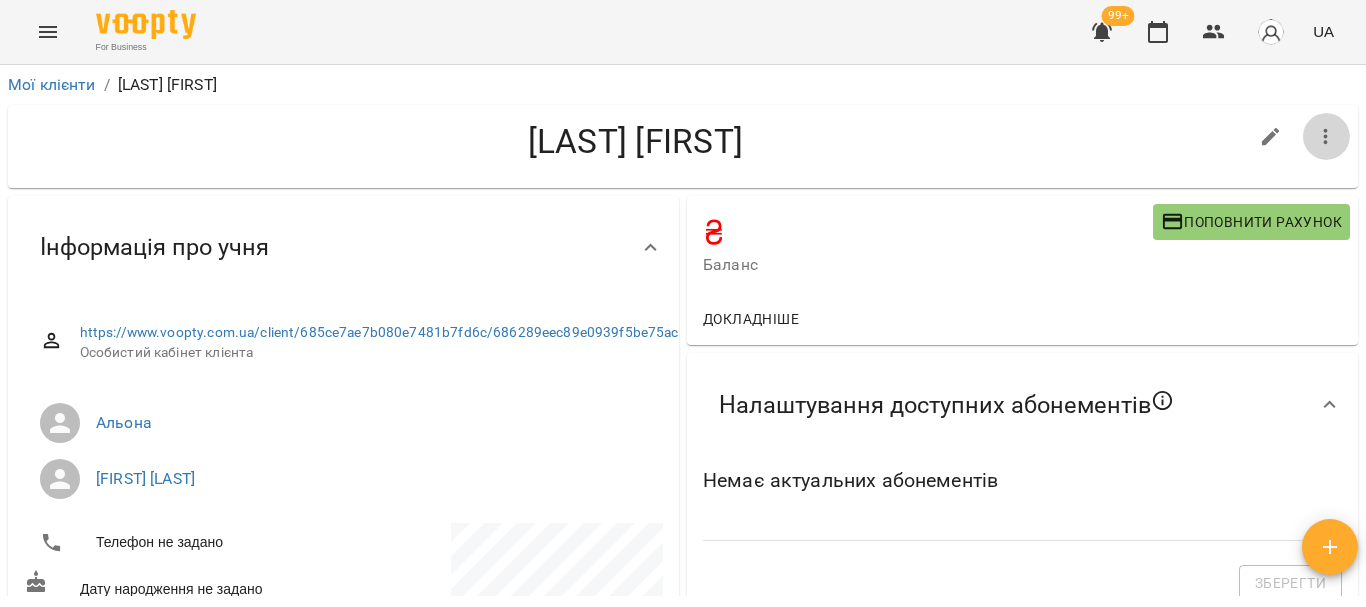 click 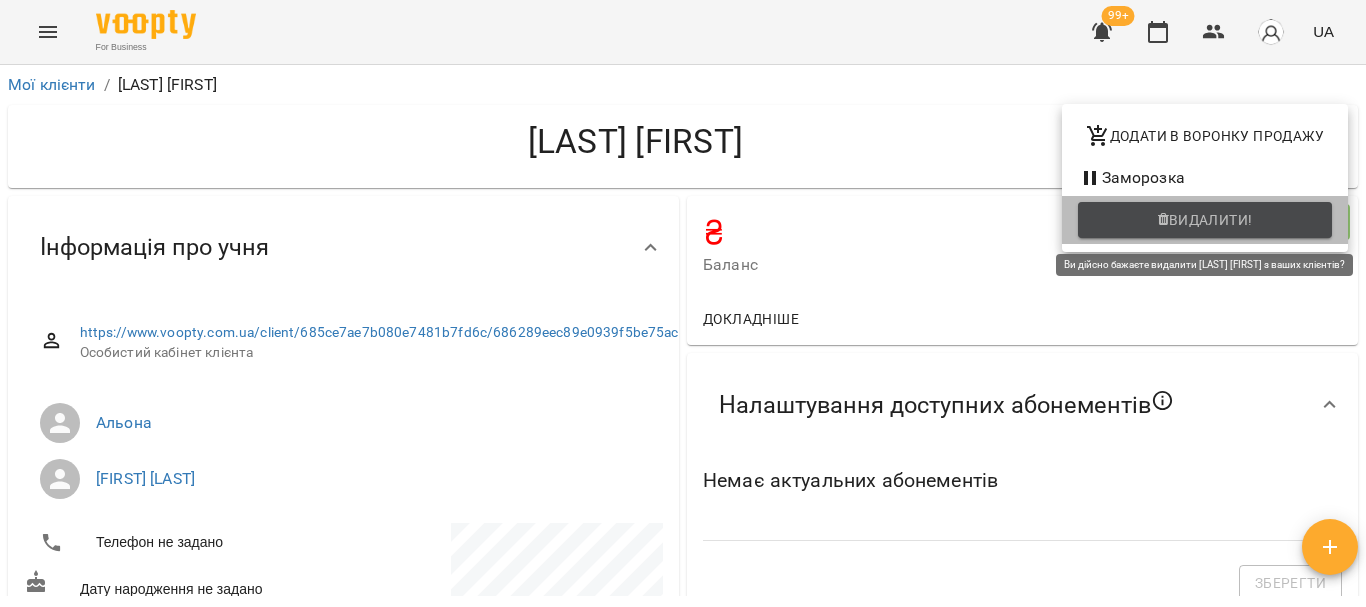 click on "Видалити!" at bounding box center [1211, 220] 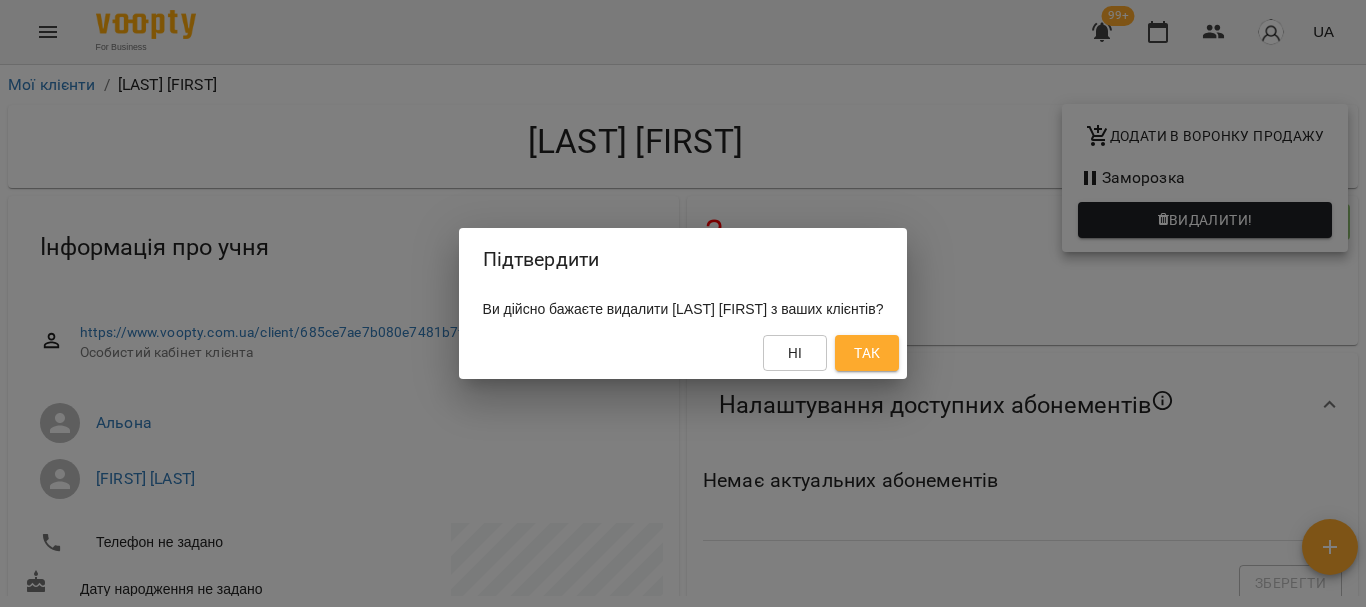 click on "Так" at bounding box center [867, 353] 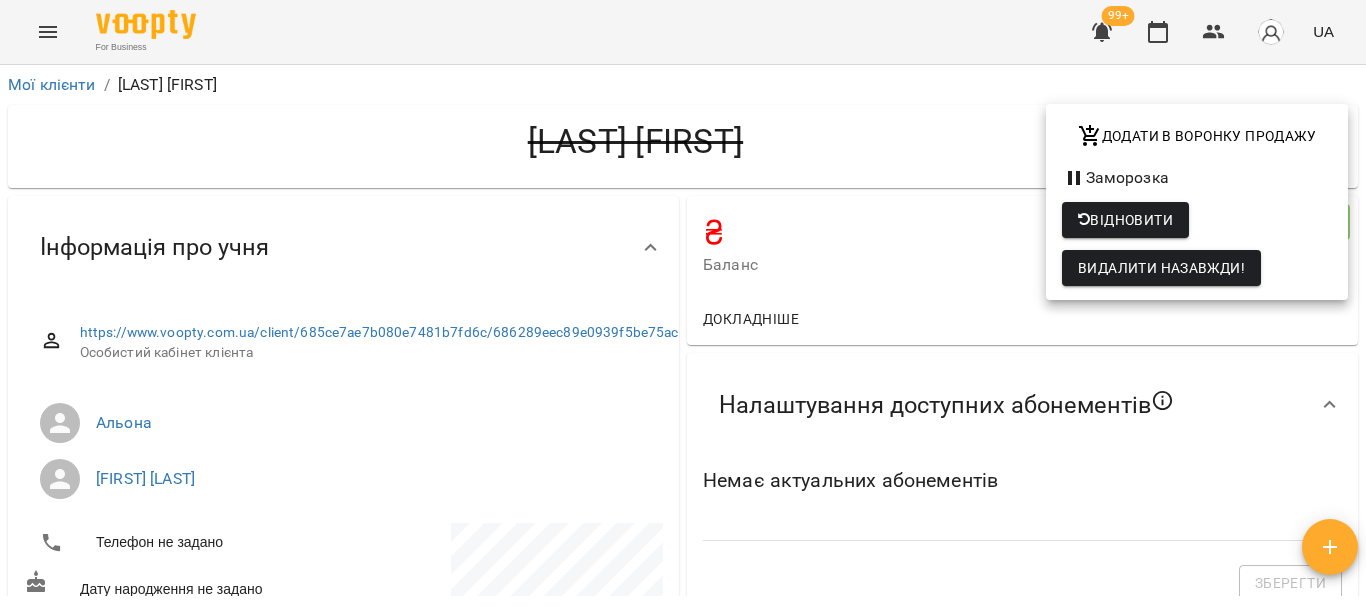 click at bounding box center (683, 303) 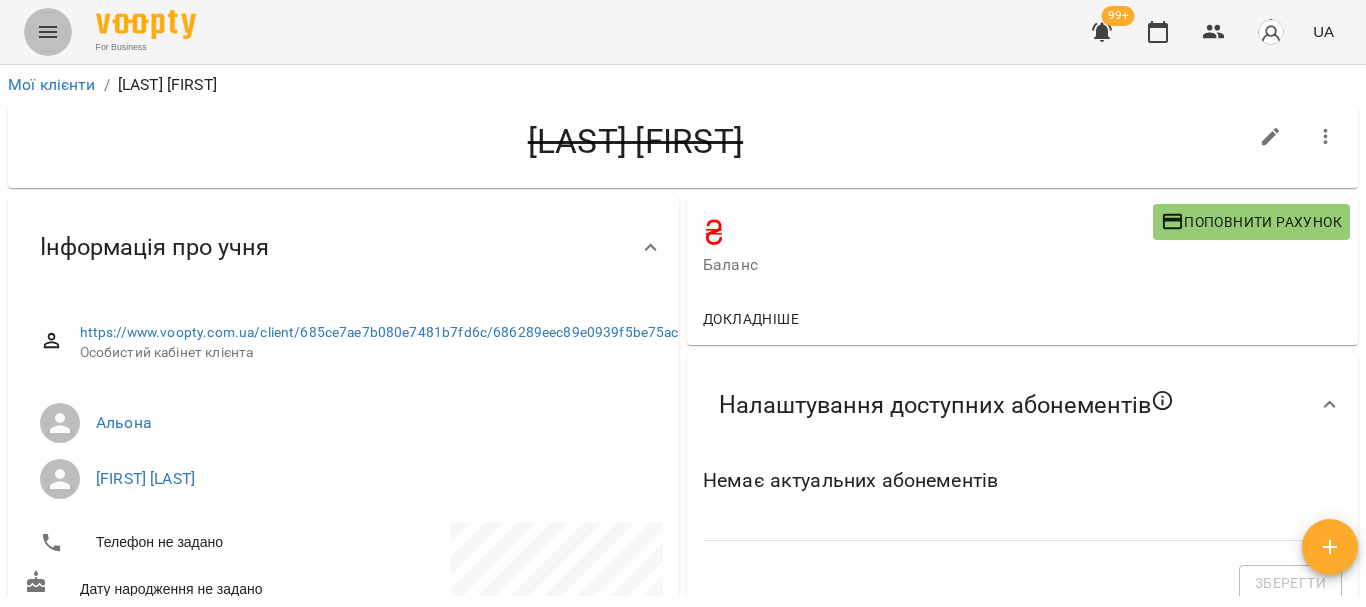 click 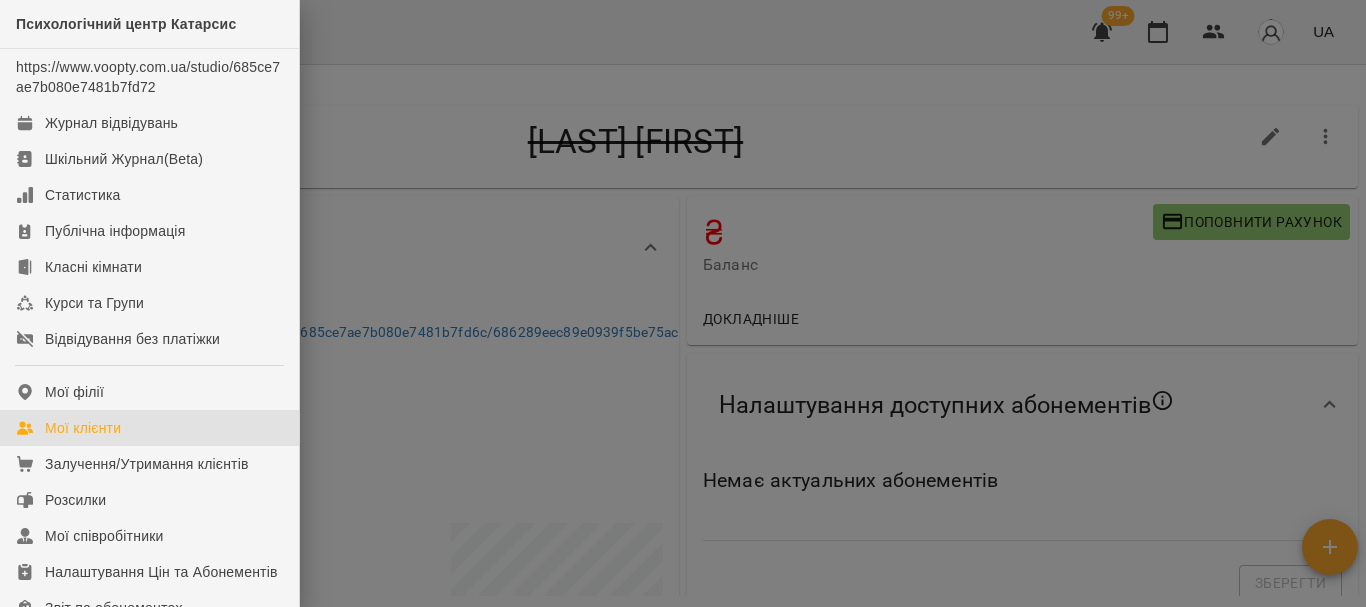 click on "Мої клієнти" at bounding box center [83, 428] 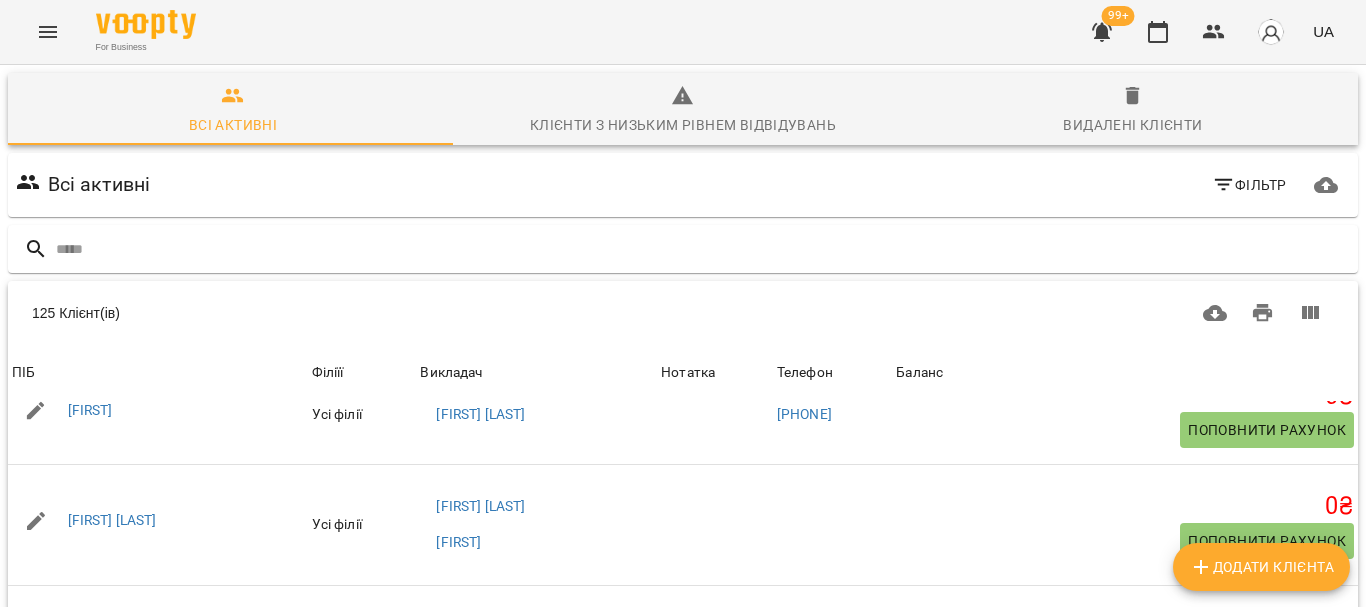 scroll, scrollTop: 400, scrollLeft: 0, axis: vertical 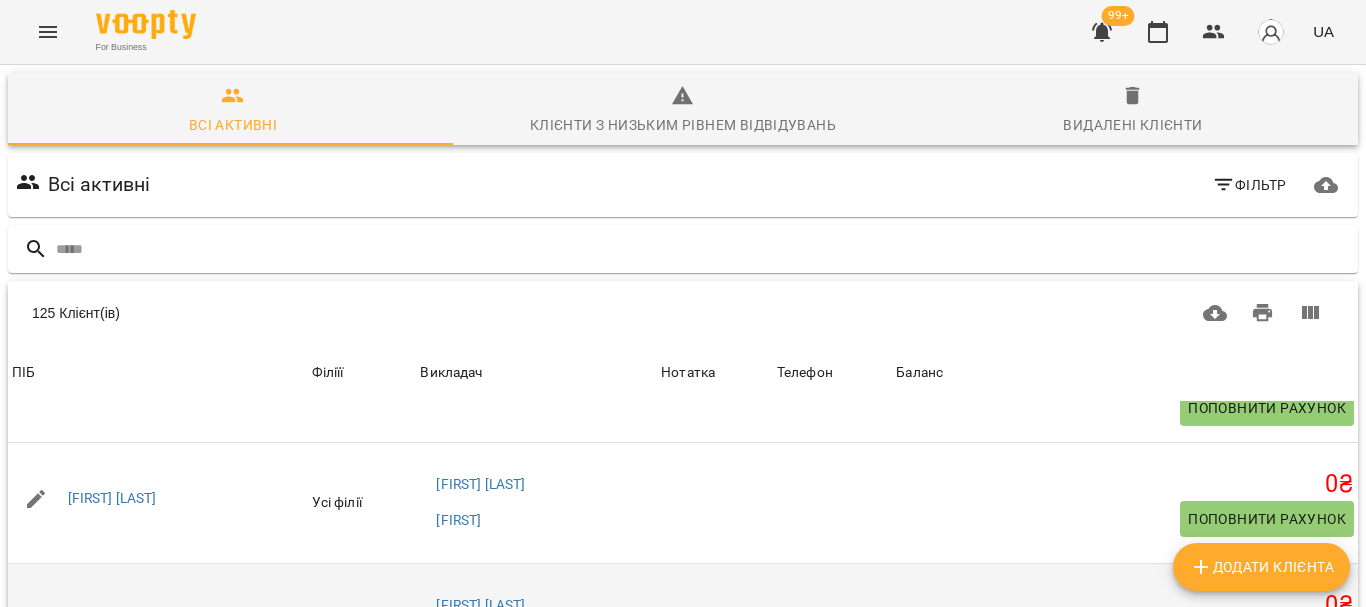 click on "Поповнити рахунок" at bounding box center [1267, 639] 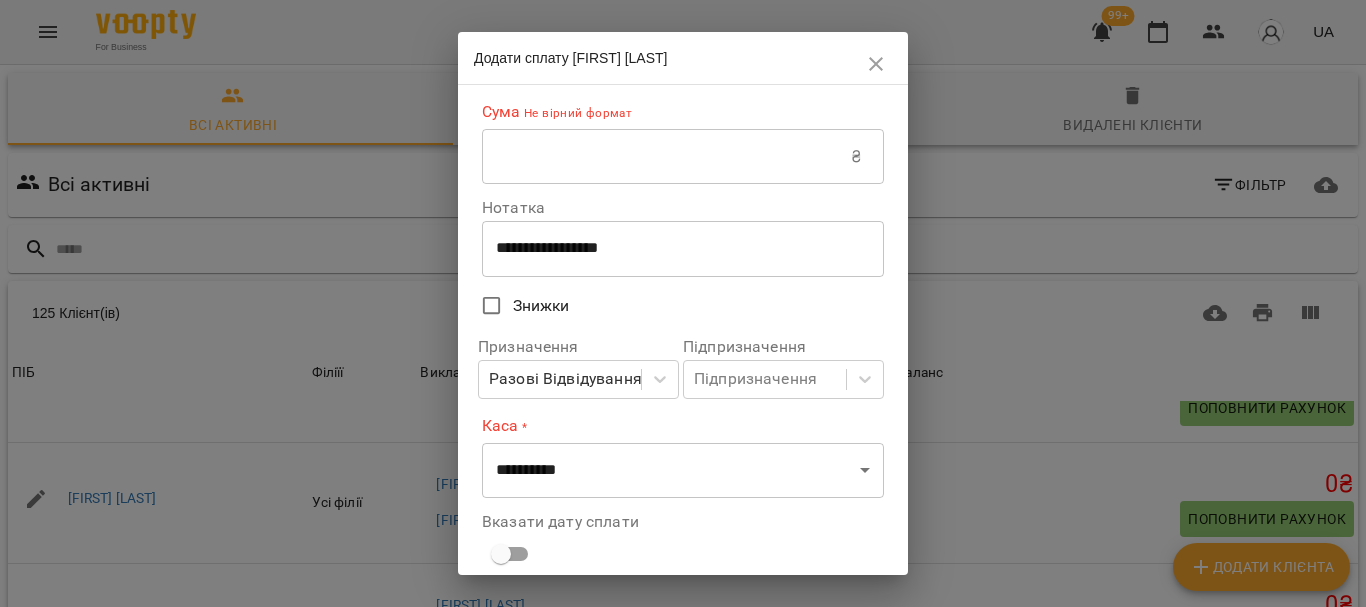 click at bounding box center [666, 157] 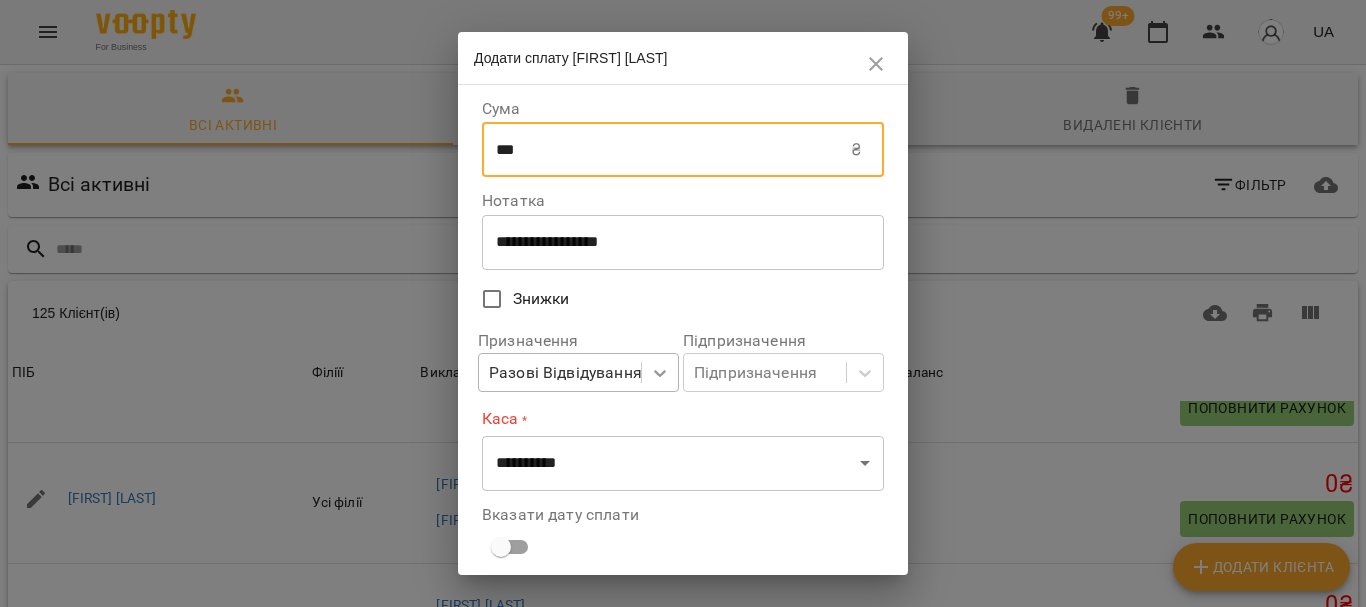 type on "***" 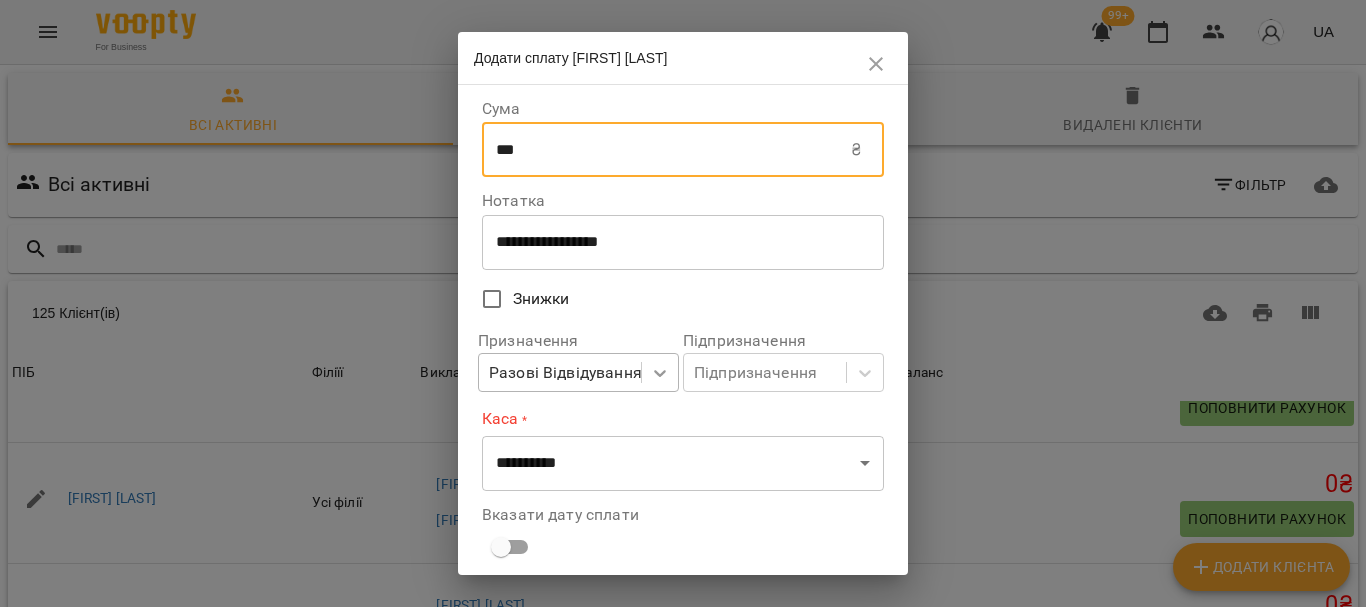 click 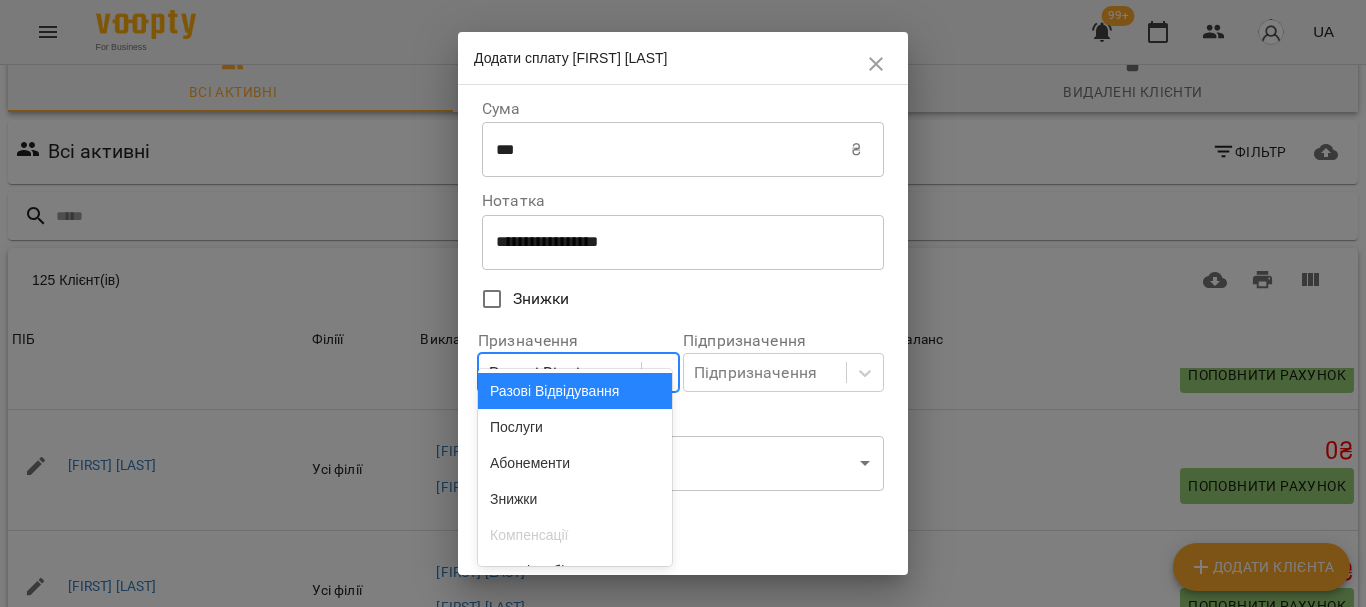 scroll, scrollTop: 44, scrollLeft: 0, axis: vertical 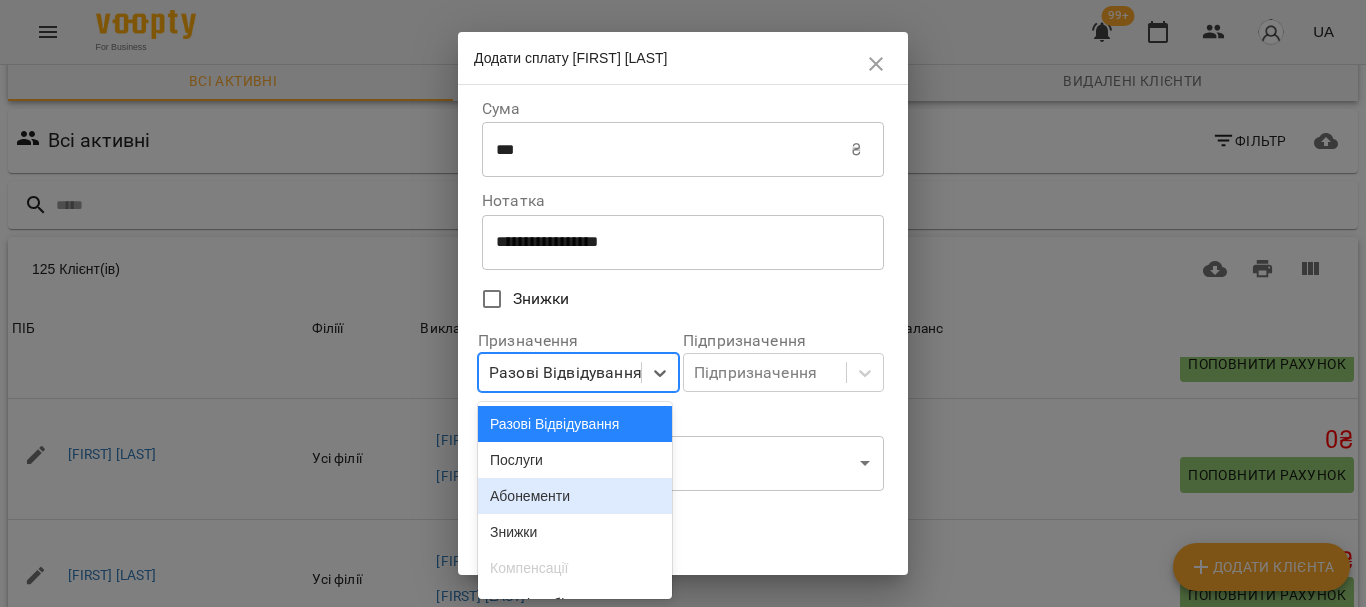 click on "Абонементи" at bounding box center (575, 496) 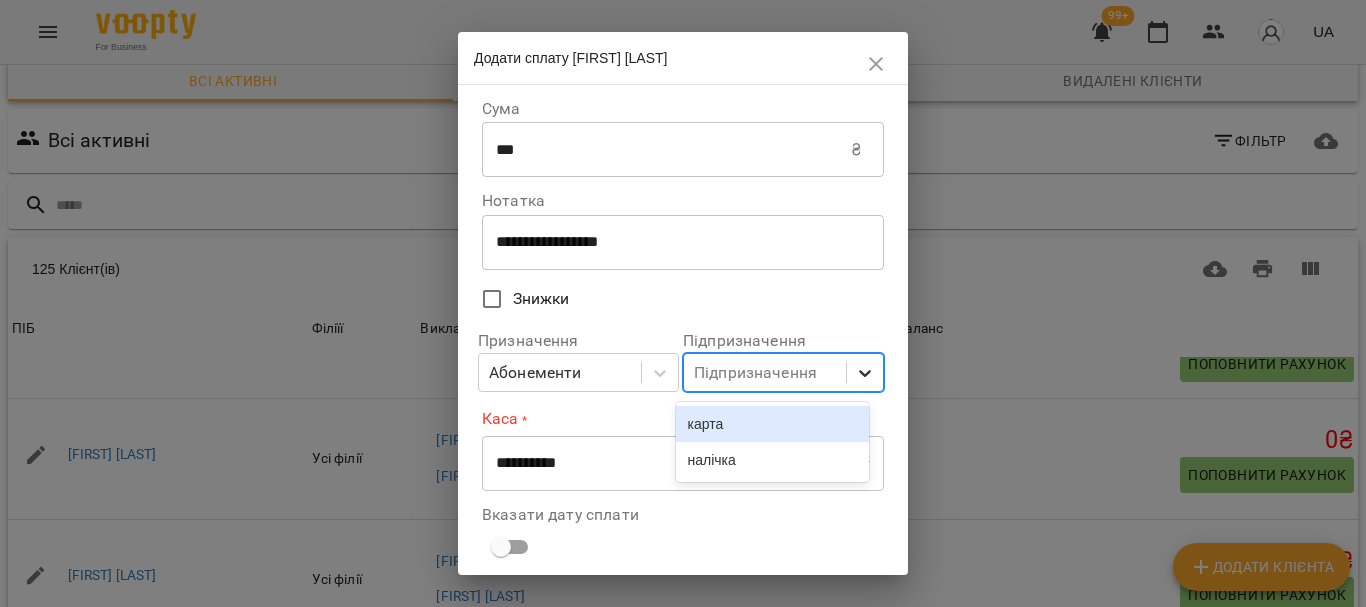 click 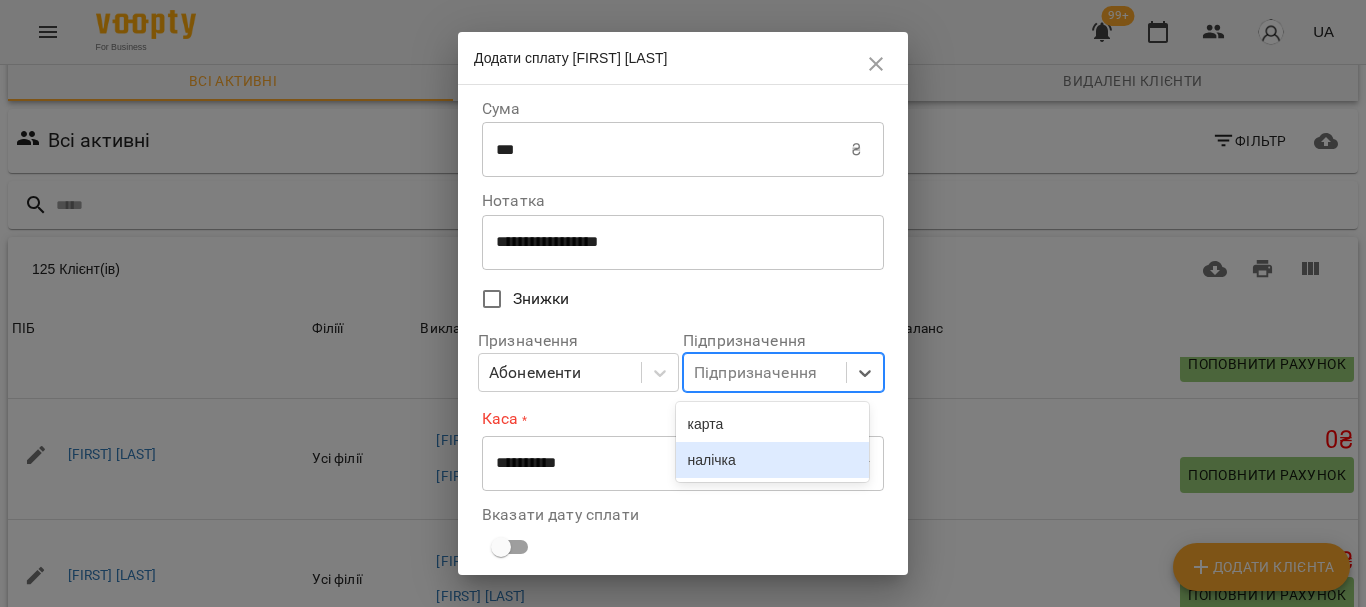 click on "налічка" at bounding box center [773, 460] 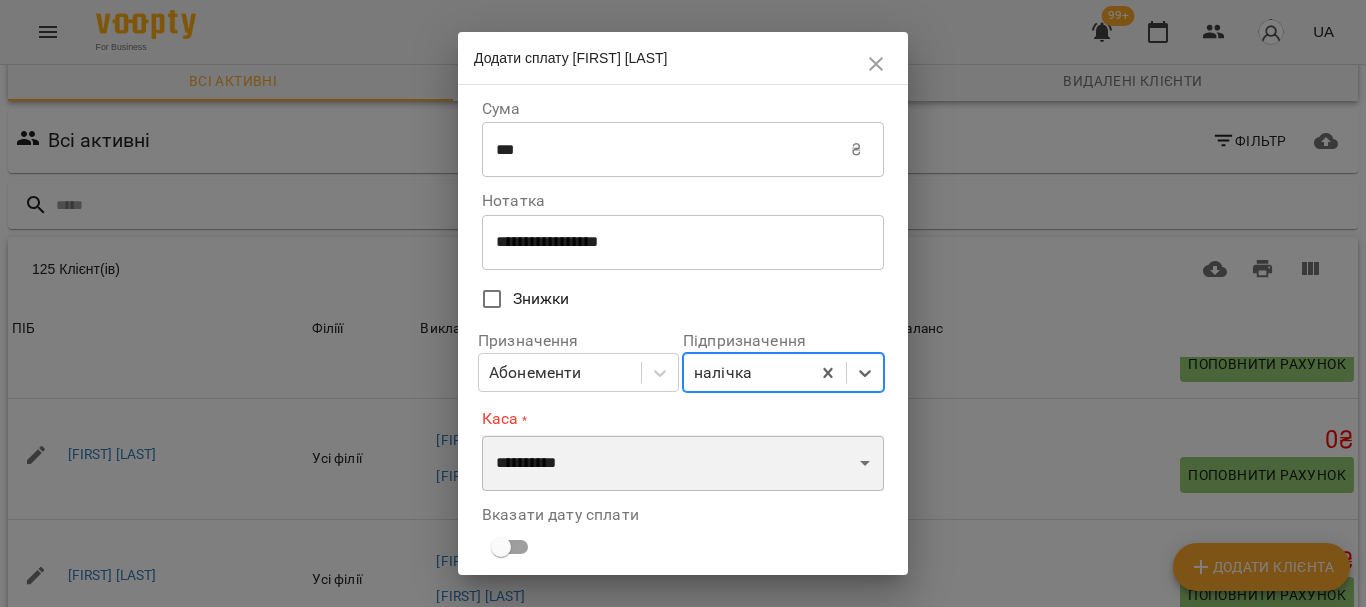 click on "**********" at bounding box center (683, 463) 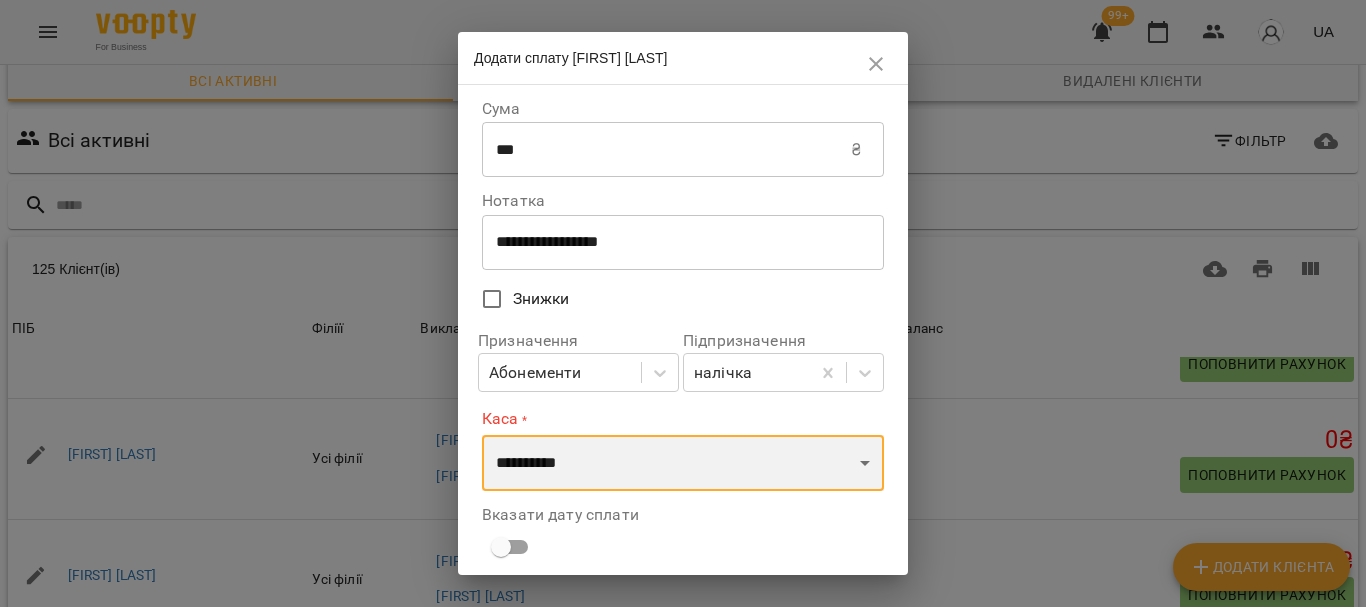 select on "****" 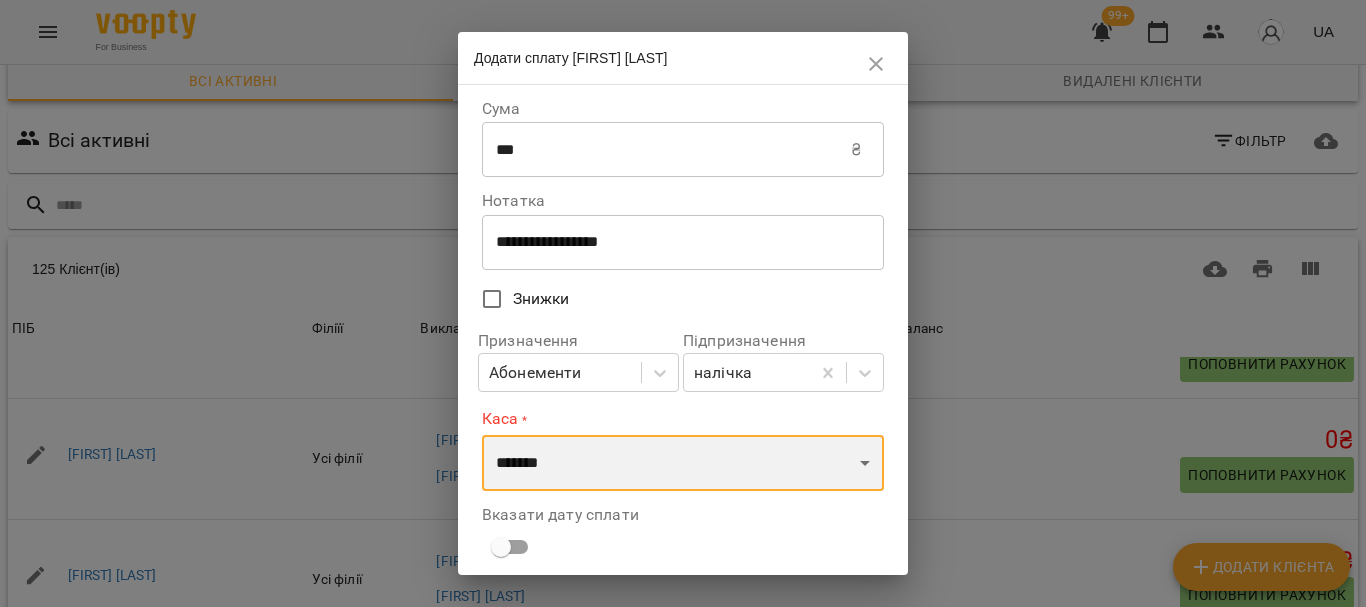 click on "**********" at bounding box center [683, 463] 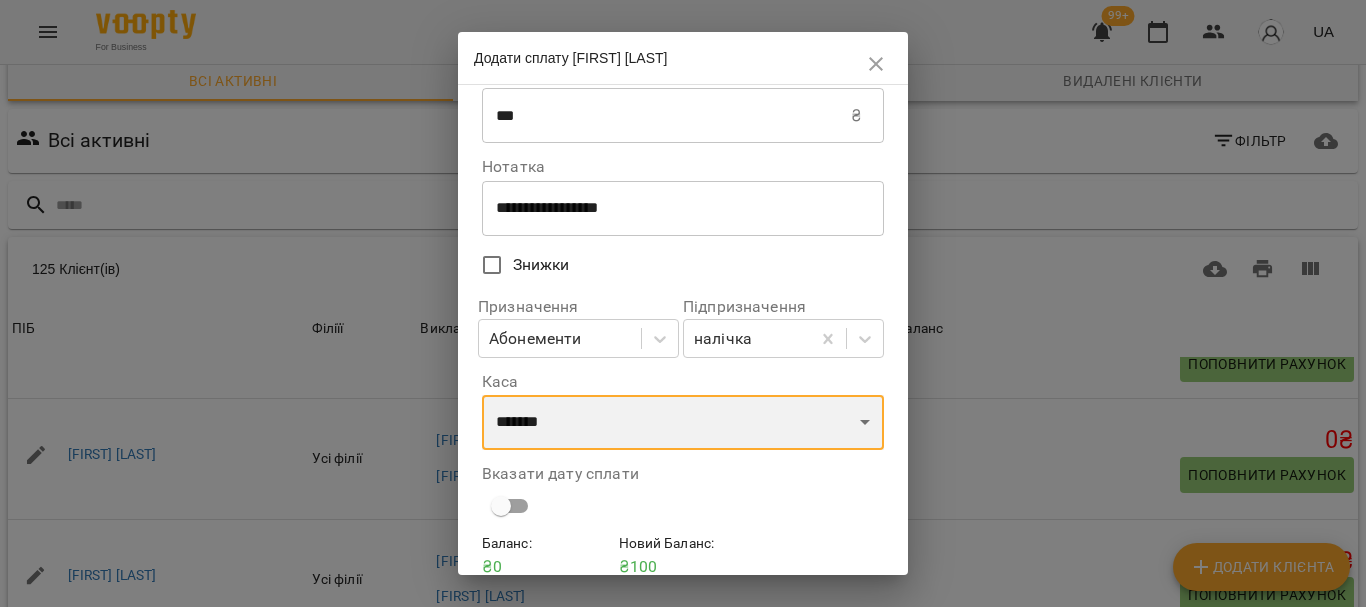 scroll, scrollTop: 0, scrollLeft: 0, axis: both 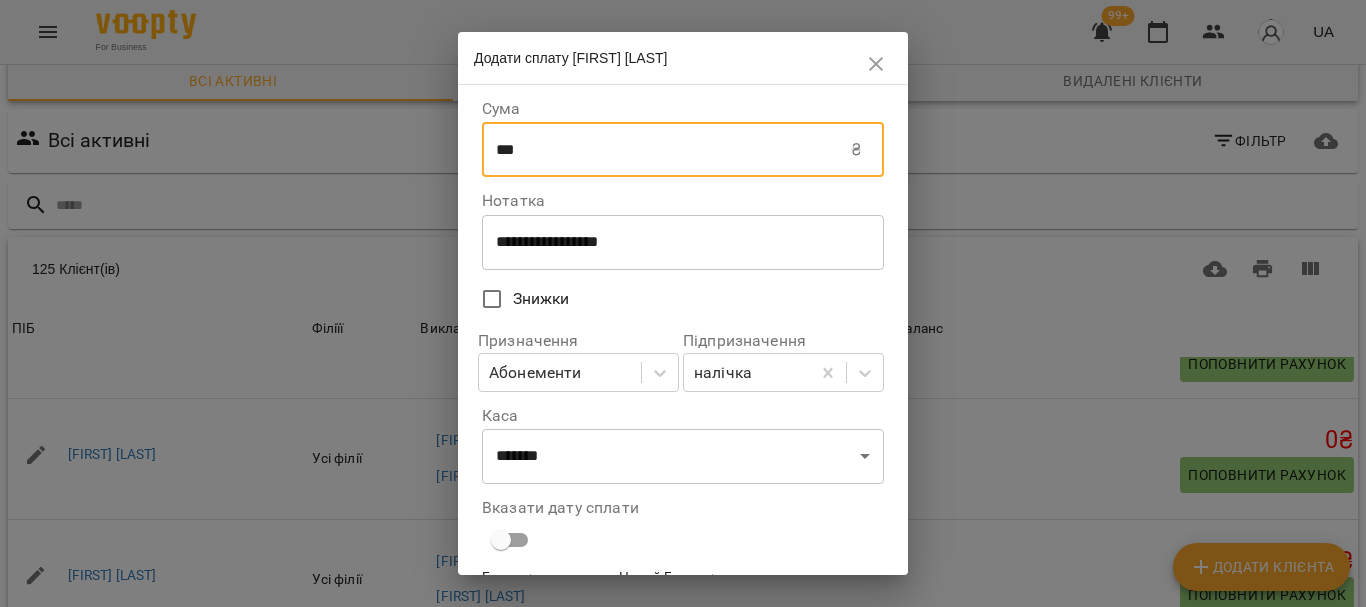 click on "***" at bounding box center (666, 150) 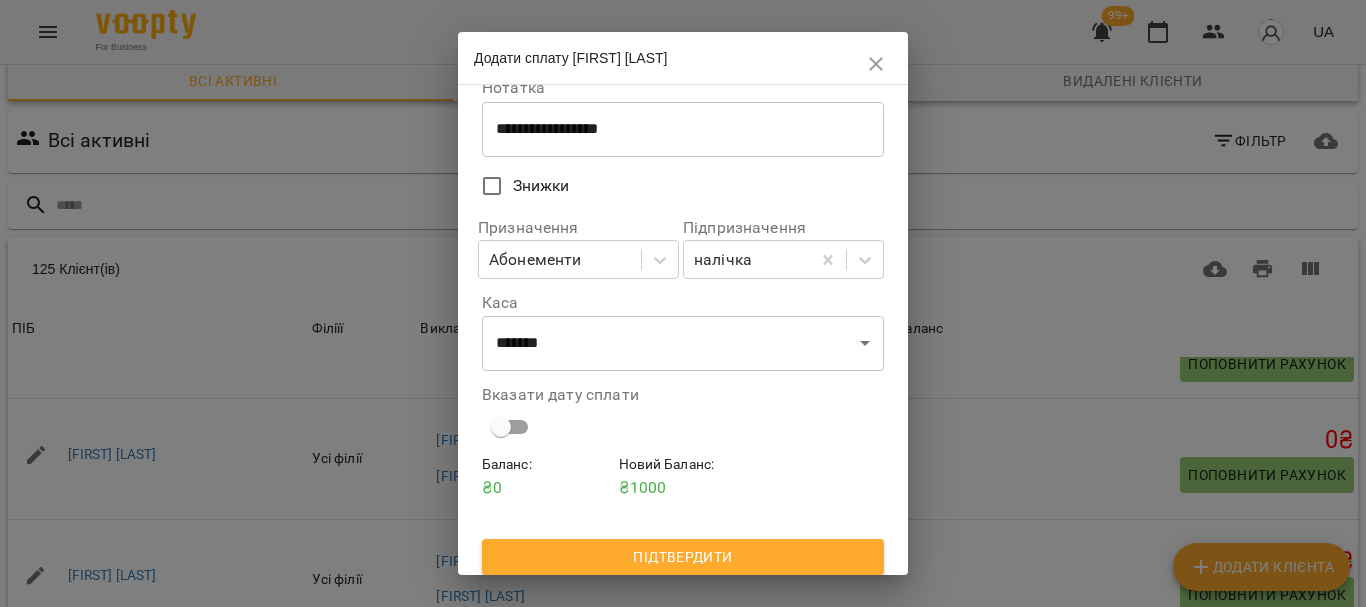 scroll, scrollTop: 124, scrollLeft: 0, axis: vertical 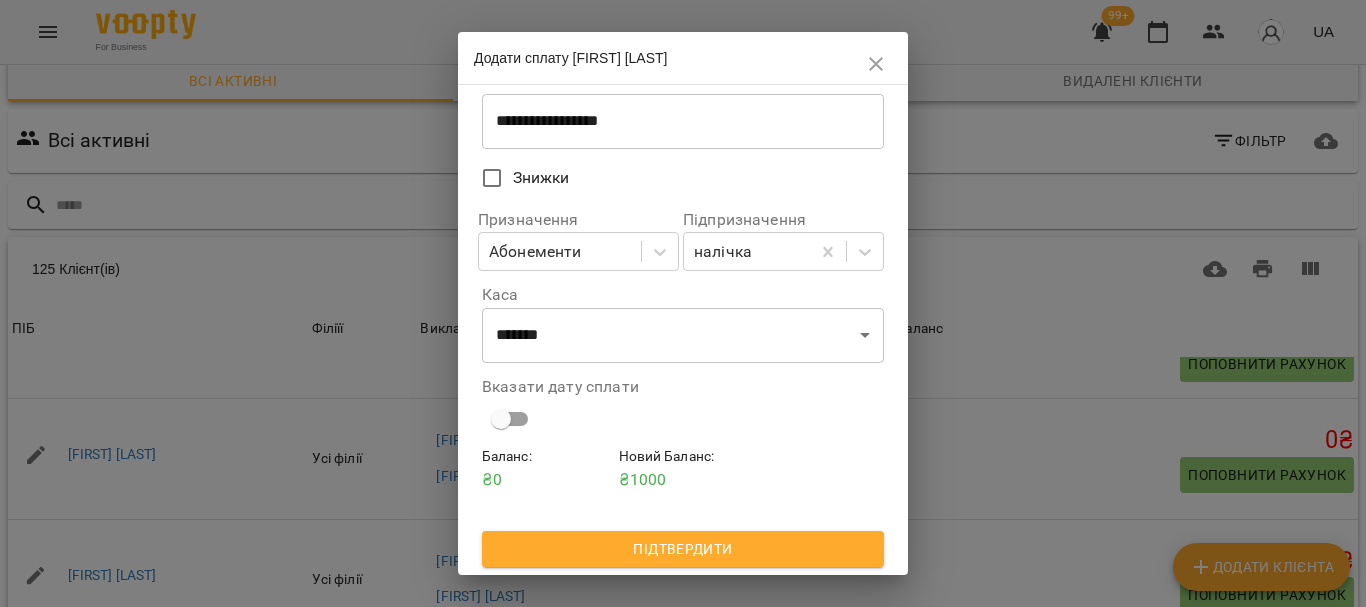 type on "****" 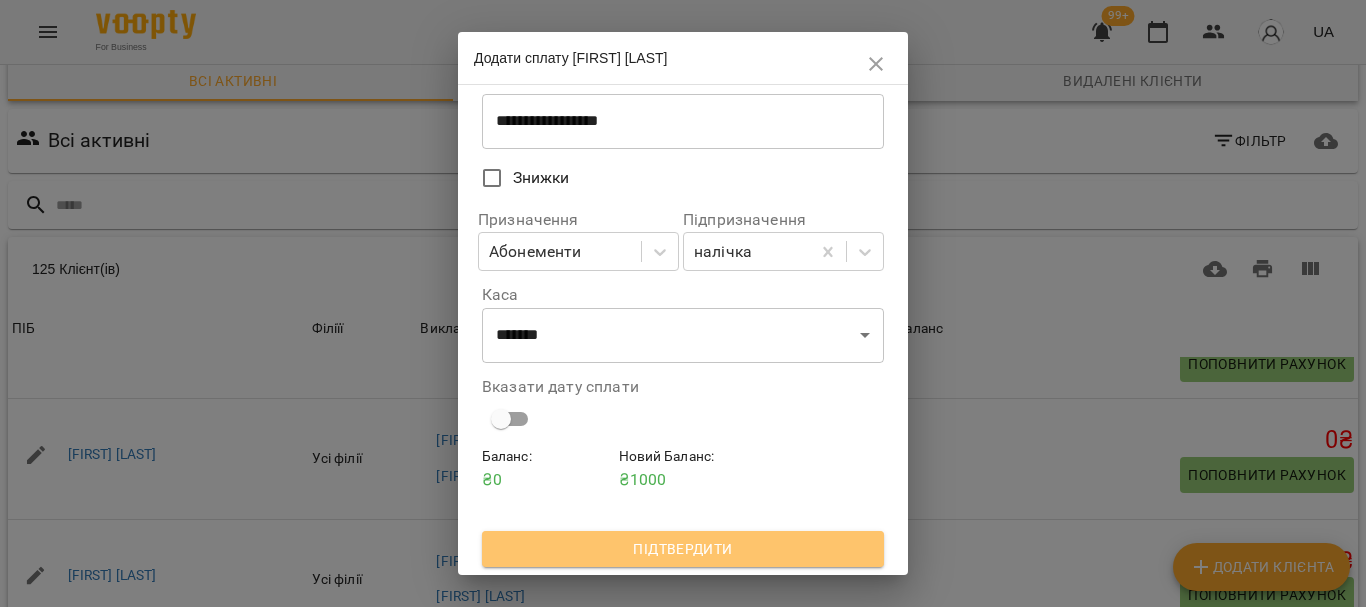 click on "Підтвердити" at bounding box center [683, 549] 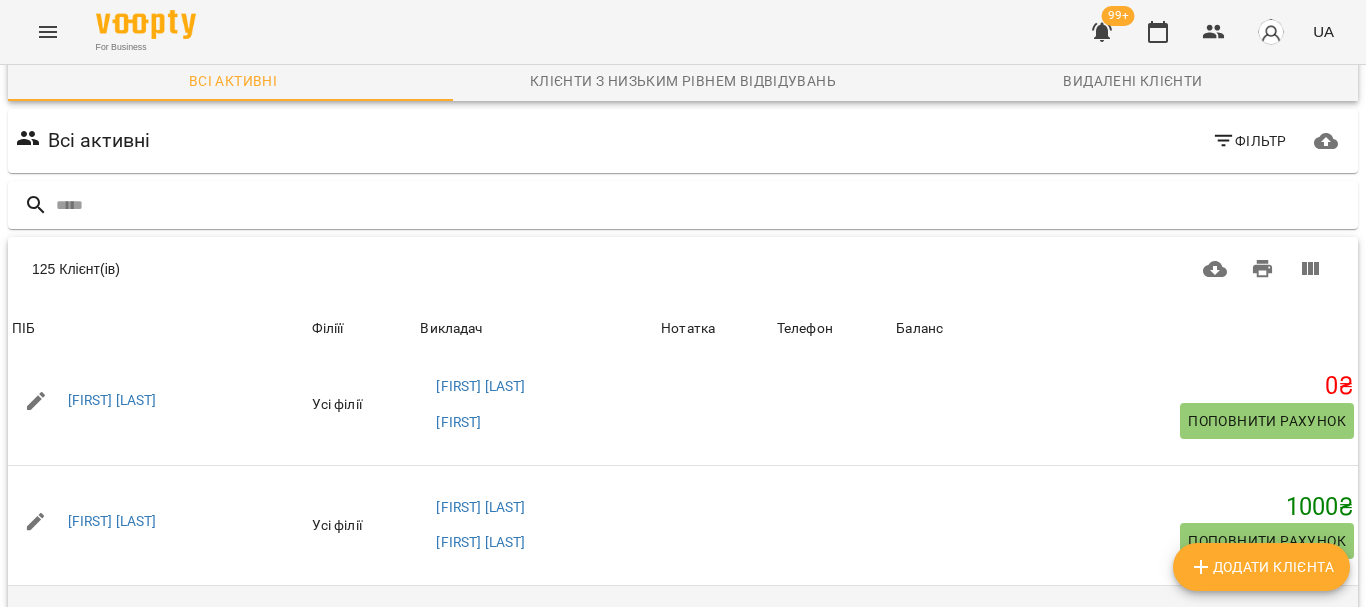 scroll, scrollTop: 500, scrollLeft: 0, axis: vertical 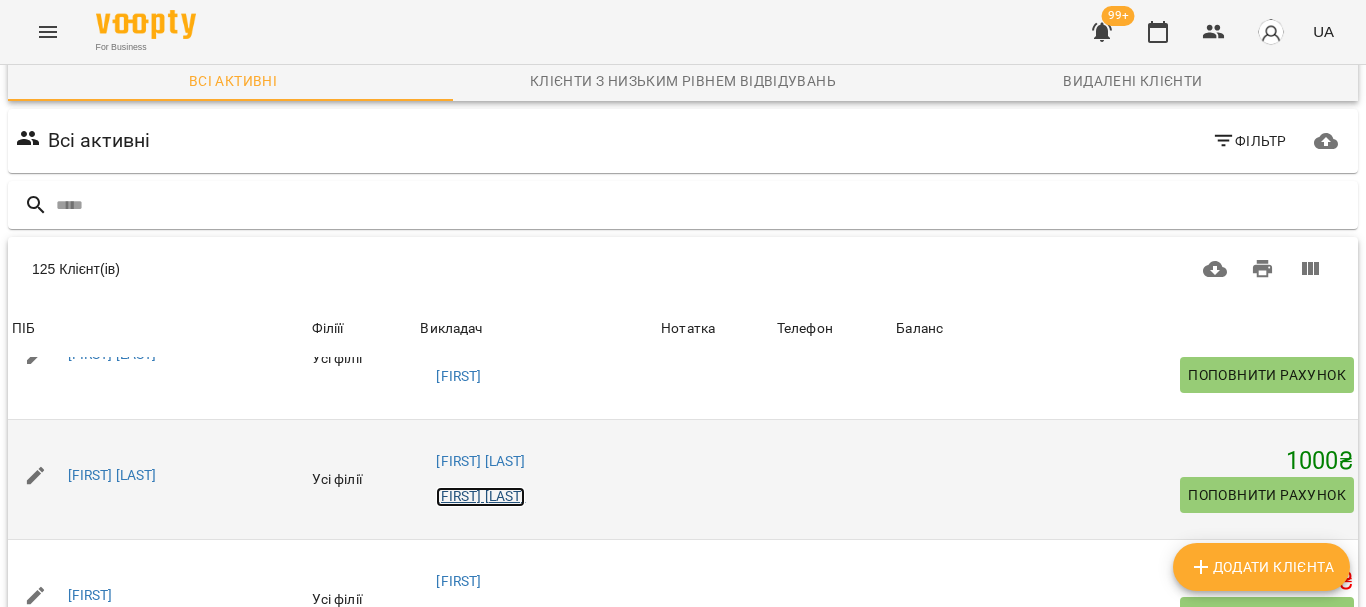 click on "[FIRST] [LAST]" at bounding box center (480, 497) 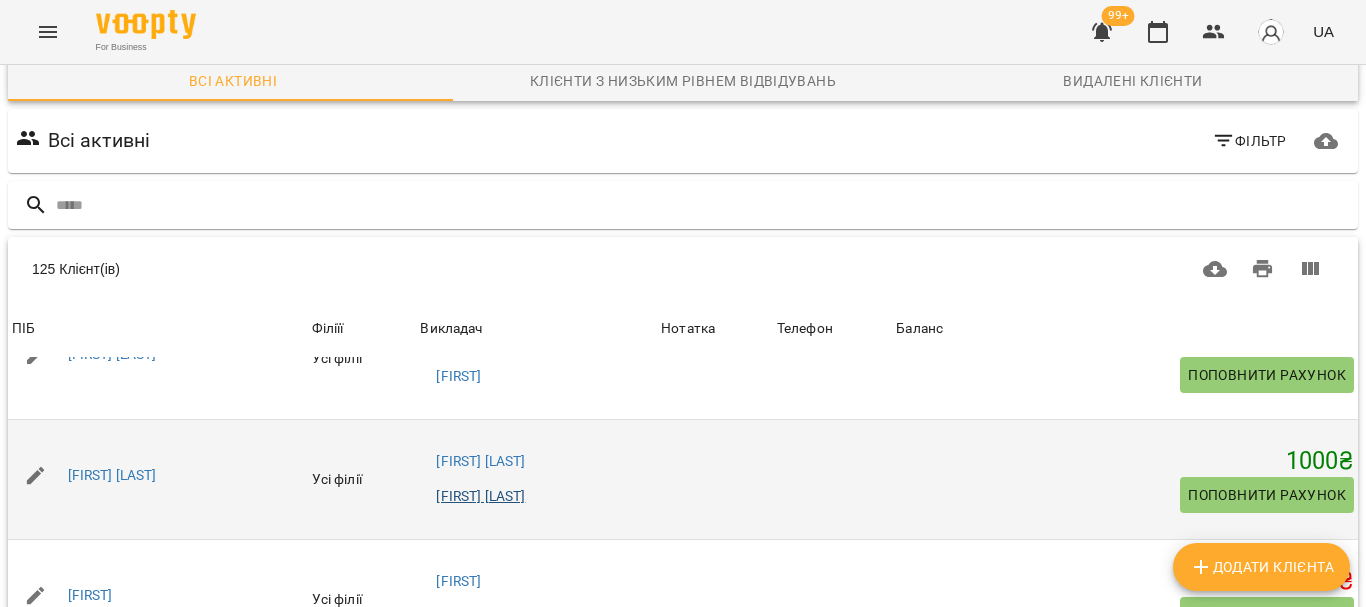 scroll, scrollTop: 0, scrollLeft: 0, axis: both 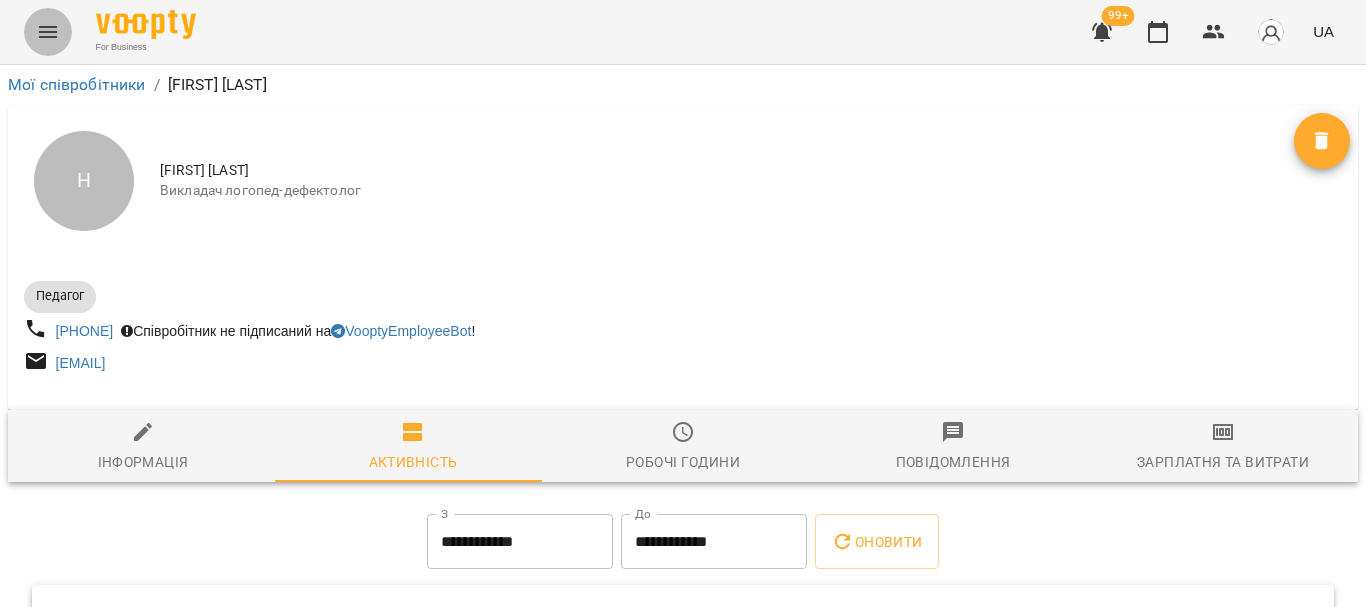 click 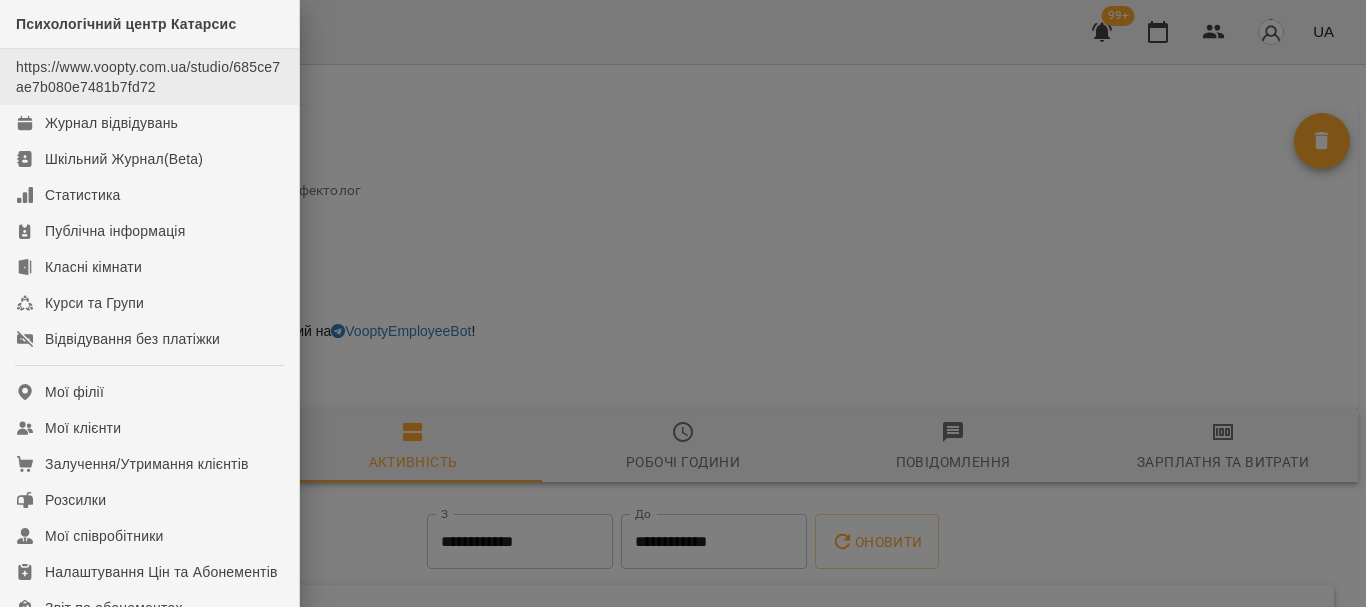 click on "https://www.voopty.com.ua/studio/685ce7ae7b080e7481b7fd72" at bounding box center (149, 77) 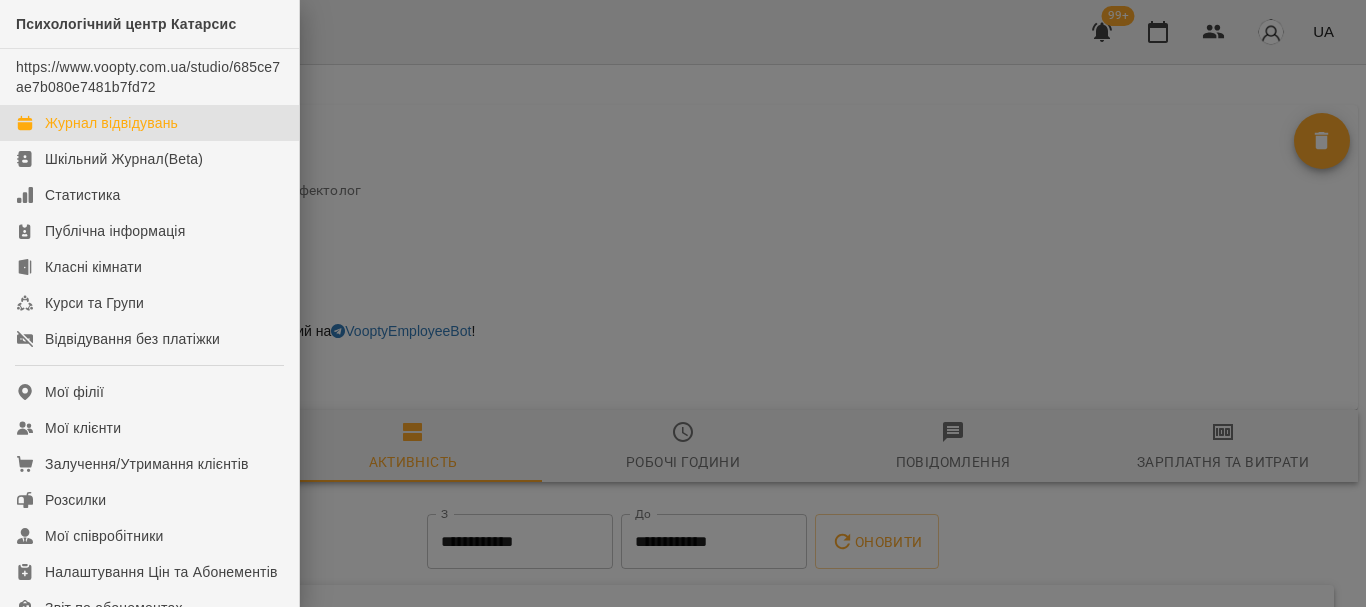 click on "Журнал відвідувань" at bounding box center [111, 123] 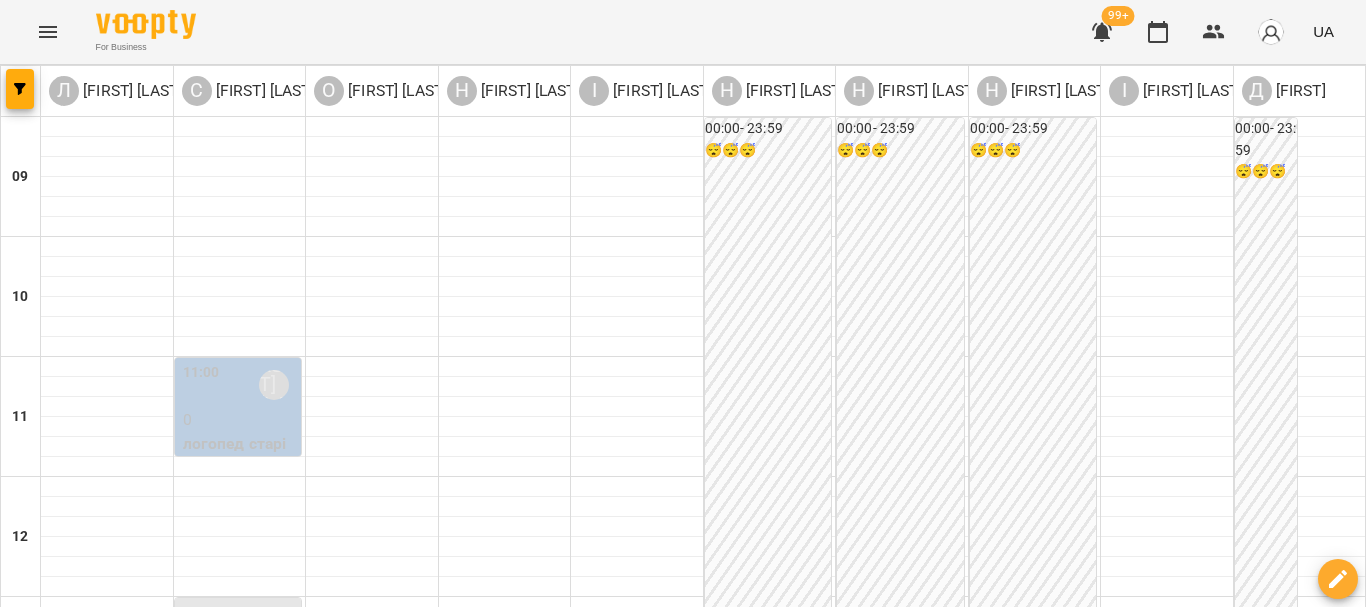 scroll, scrollTop: 600, scrollLeft: 0, axis: vertical 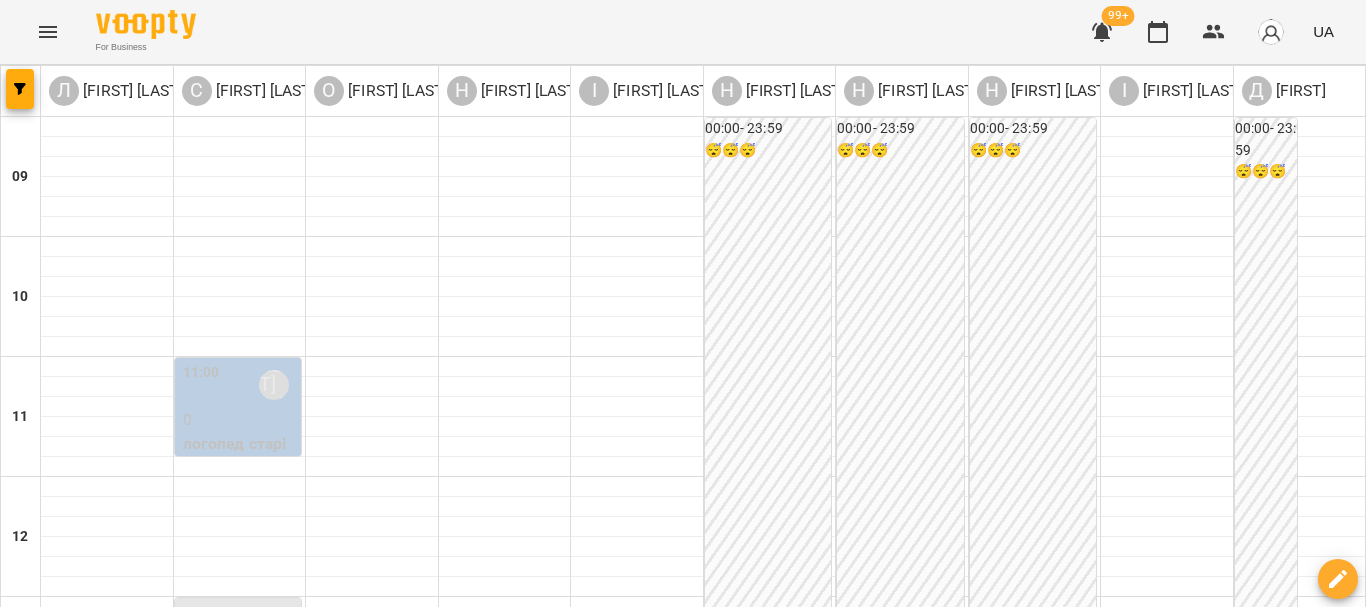click on "пт 01 серп" at bounding box center (859, 1469) 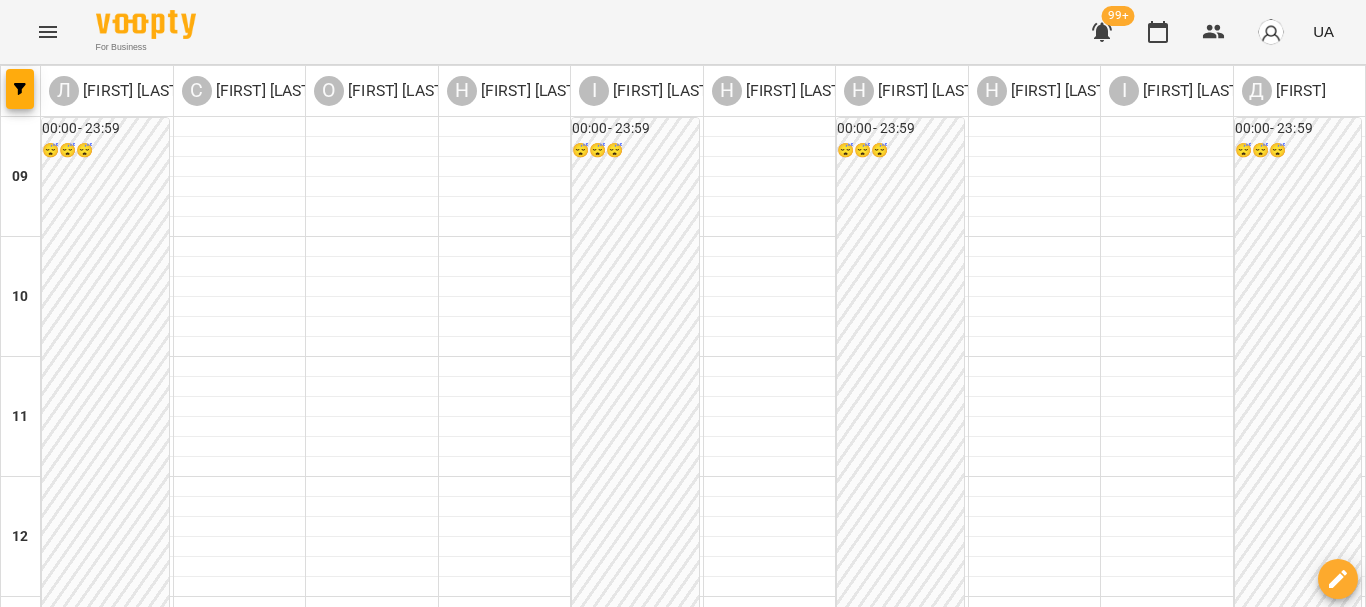 click on "01 серп" at bounding box center [950, 1482] 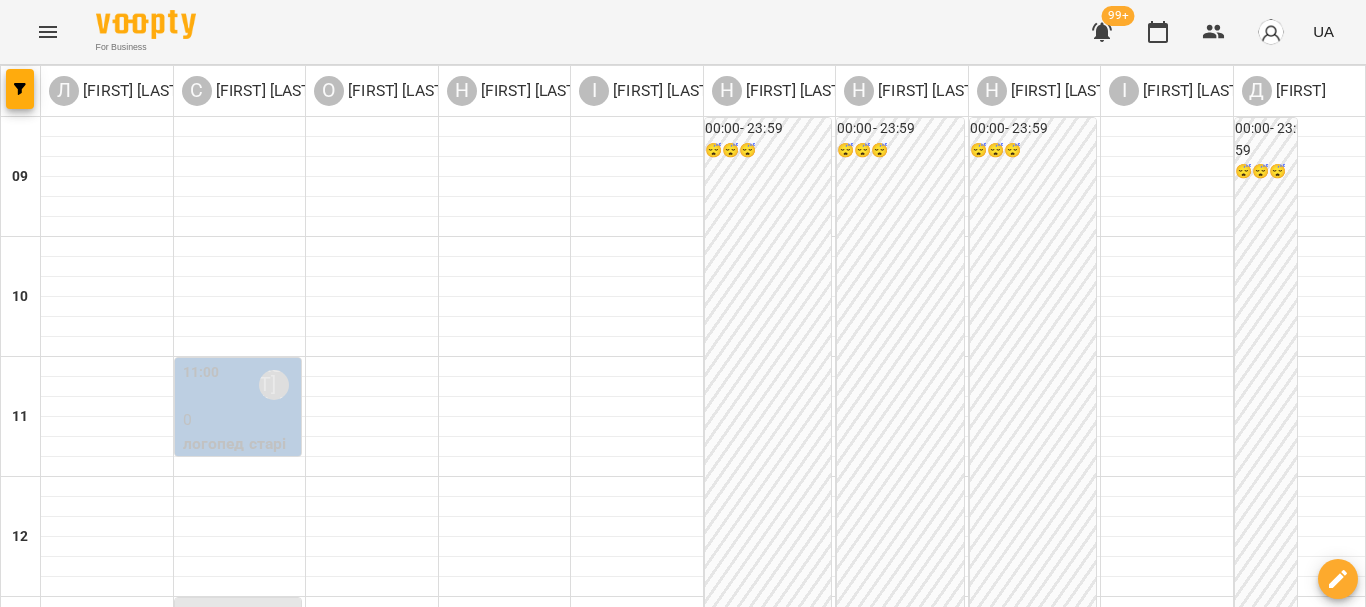 scroll, scrollTop: 0, scrollLeft: 0, axis: both 